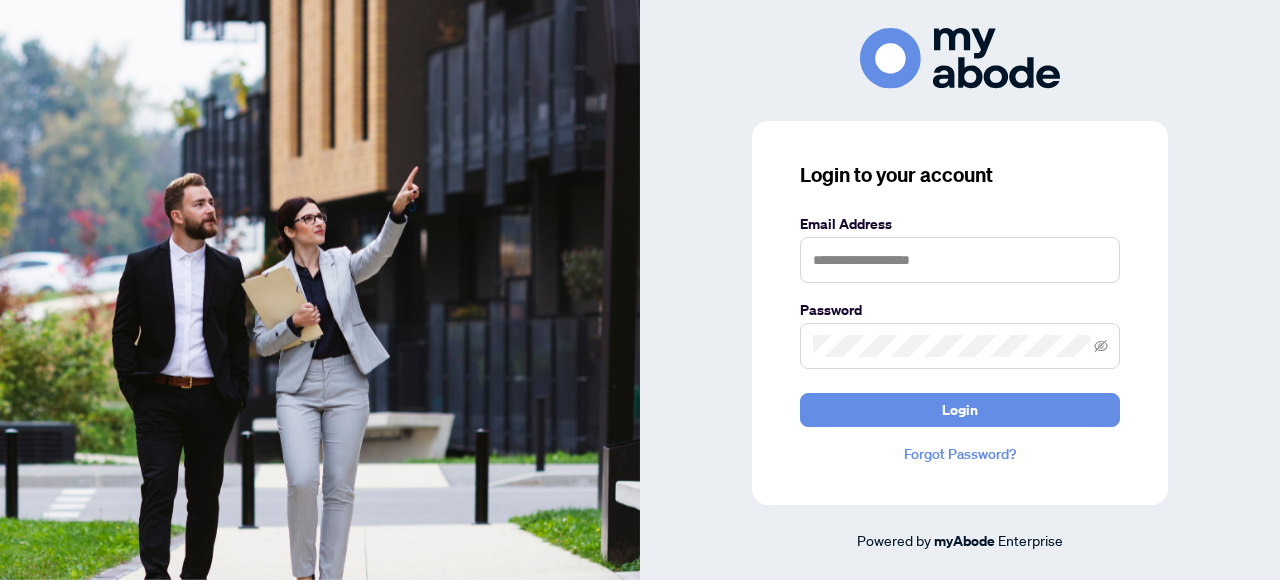 scroll, scrollTop: 0, scrollLeft: 0, axis: both 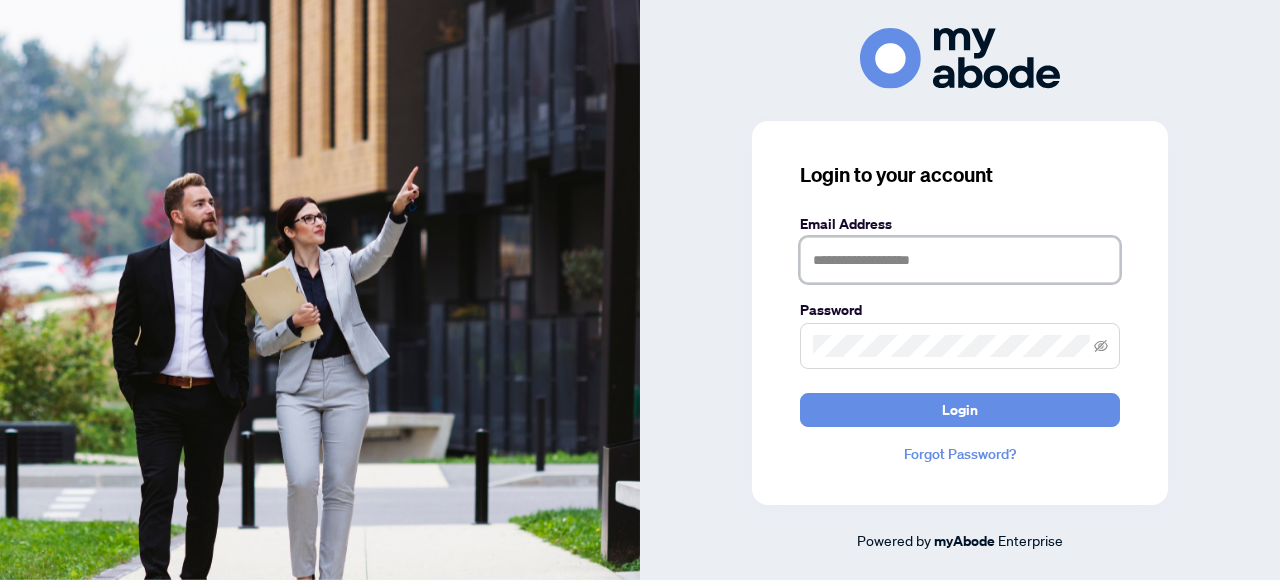 click at bounding box center (960, 260) 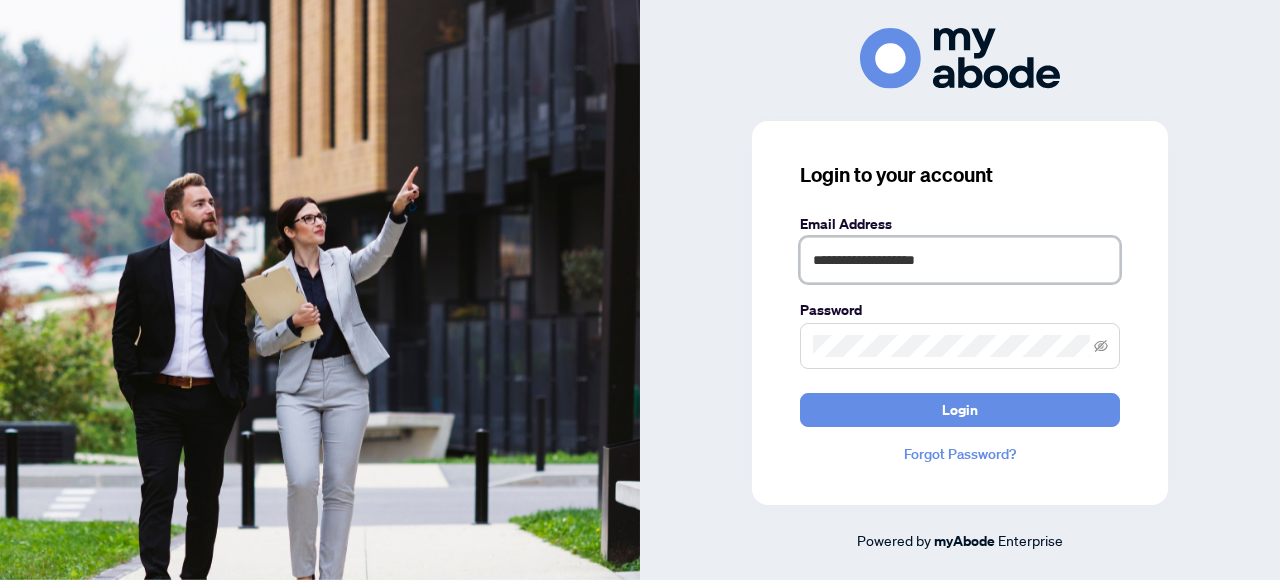 type on "**********" 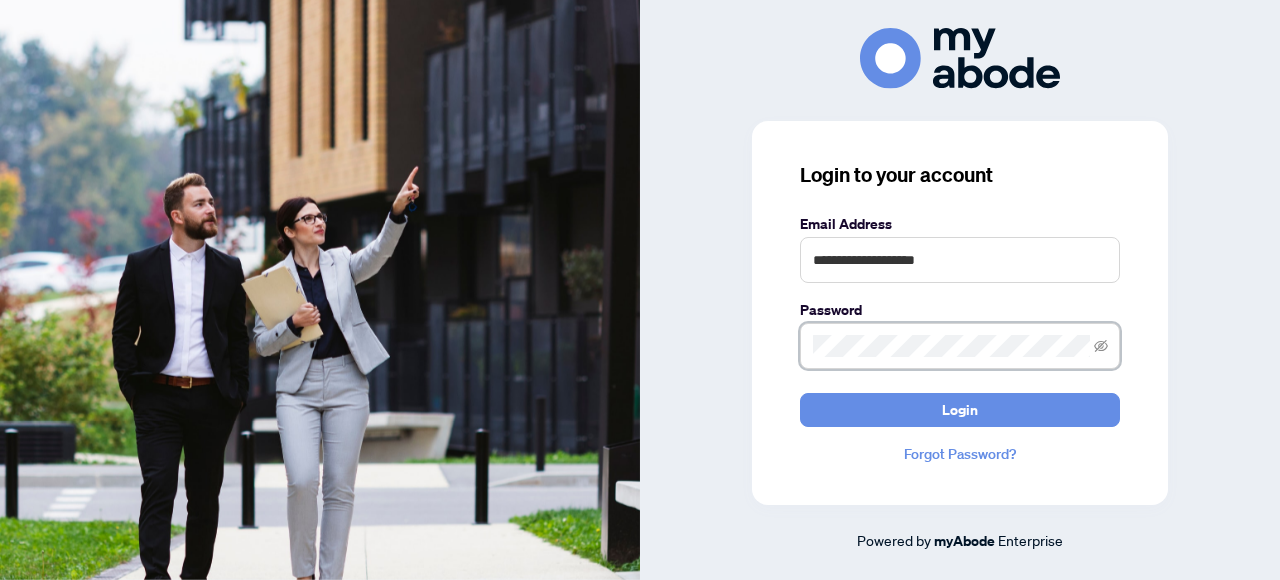 click on "Login" at bounding box center (960, 410) 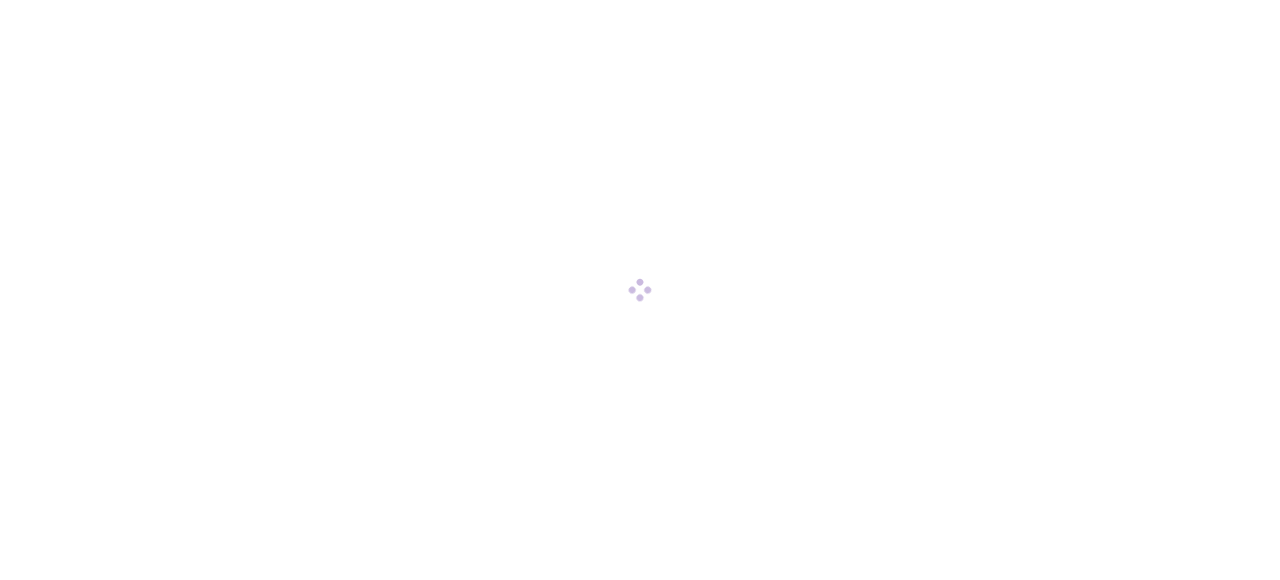 scroll, scrollTop: 0, scrollLeft: 0, axis: both 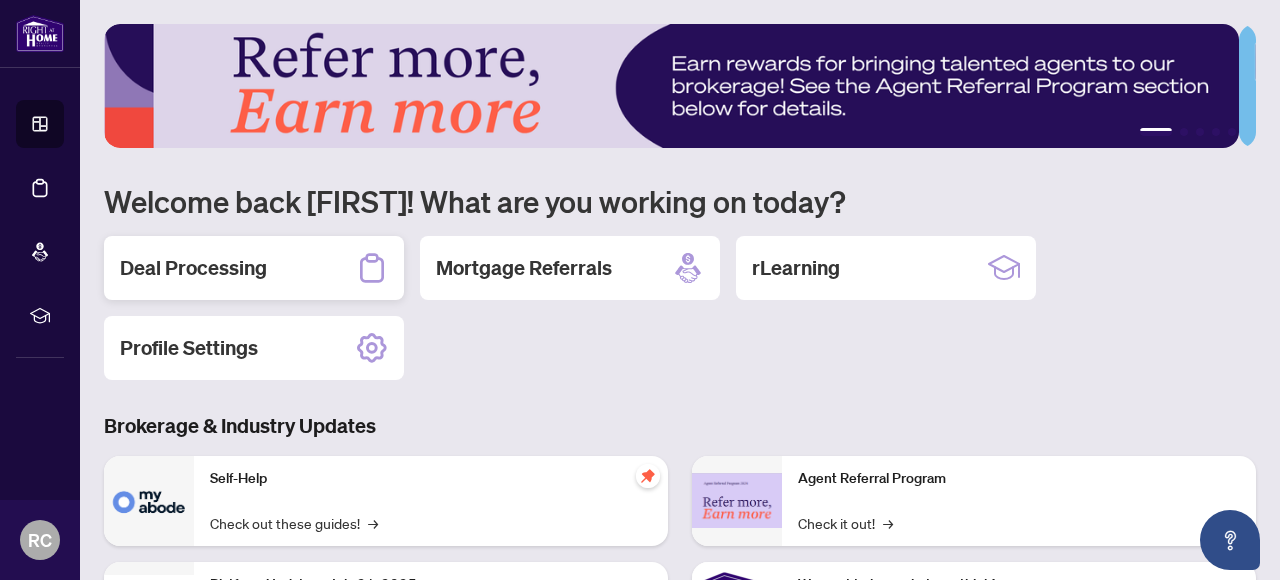 click on "Deal Processing" at bounding box center (193, 268) 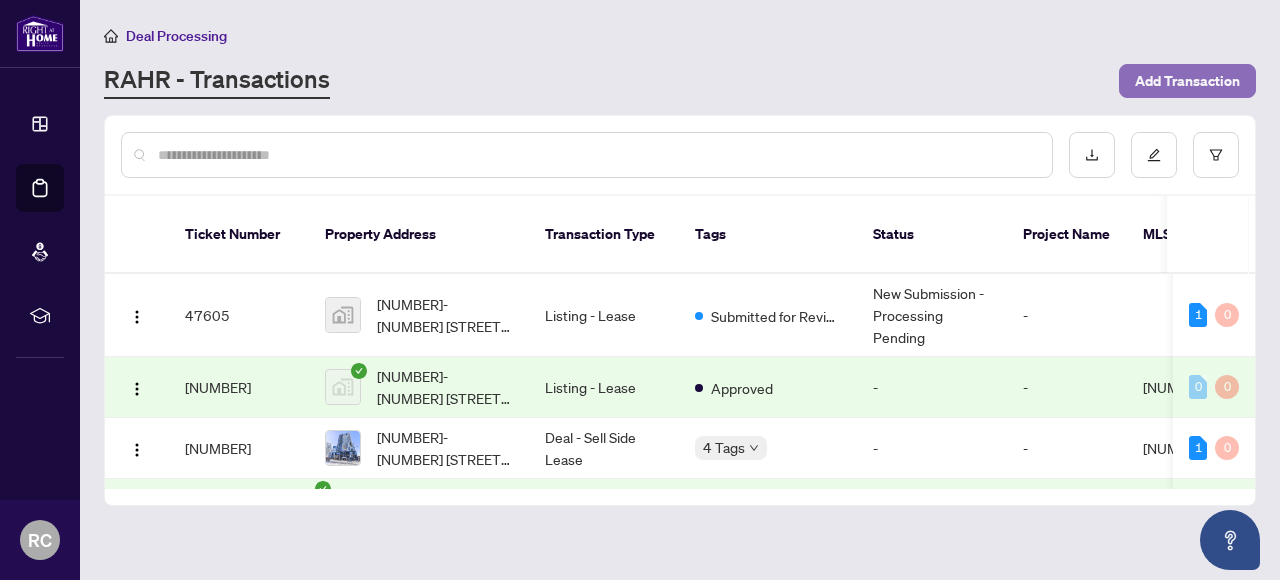 click on "Add Transaction" at bounding box center [1187, 81] 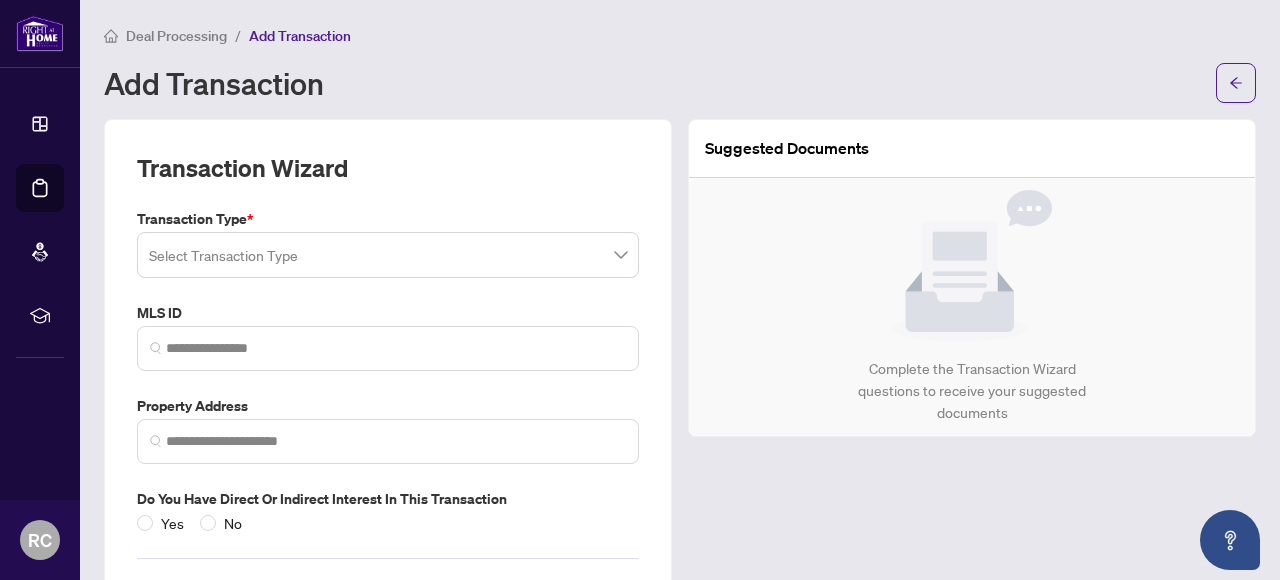 click at bounding box center [379, 258] 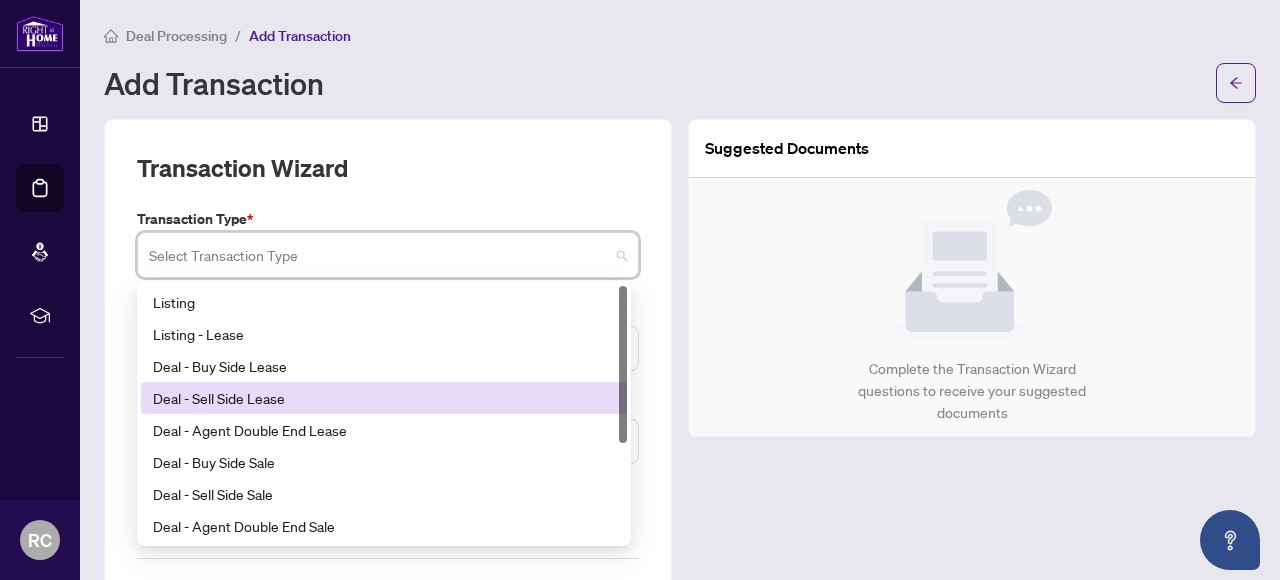 click on "Deal - Sell Side Lease" at bounding box center (384, 398) 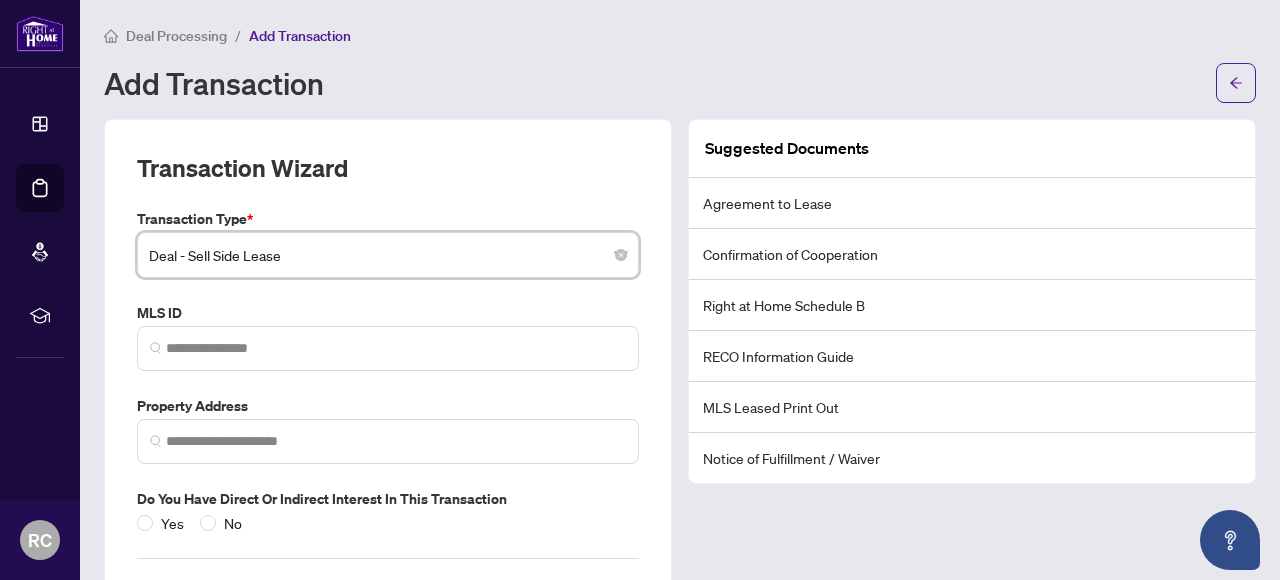 scroll, scrollTop: 90, scrollLeft: 0, axis: vertical 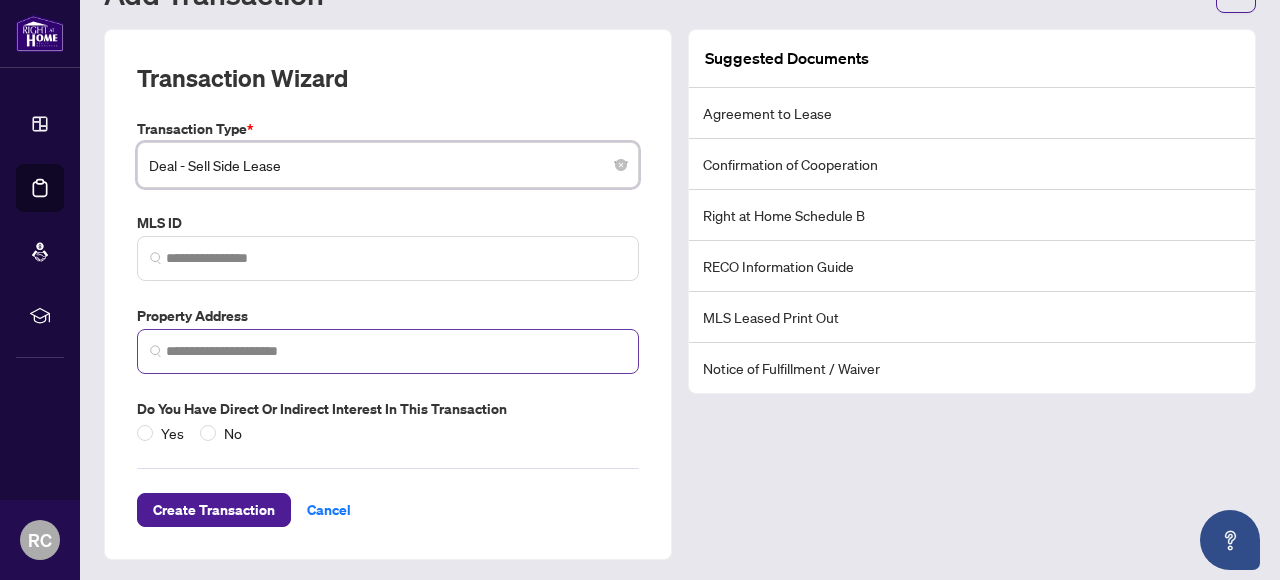 drag, startPoint x: 275, startPoint y: 367, endPoint x: 275, endPoint y: 353, distance: 14 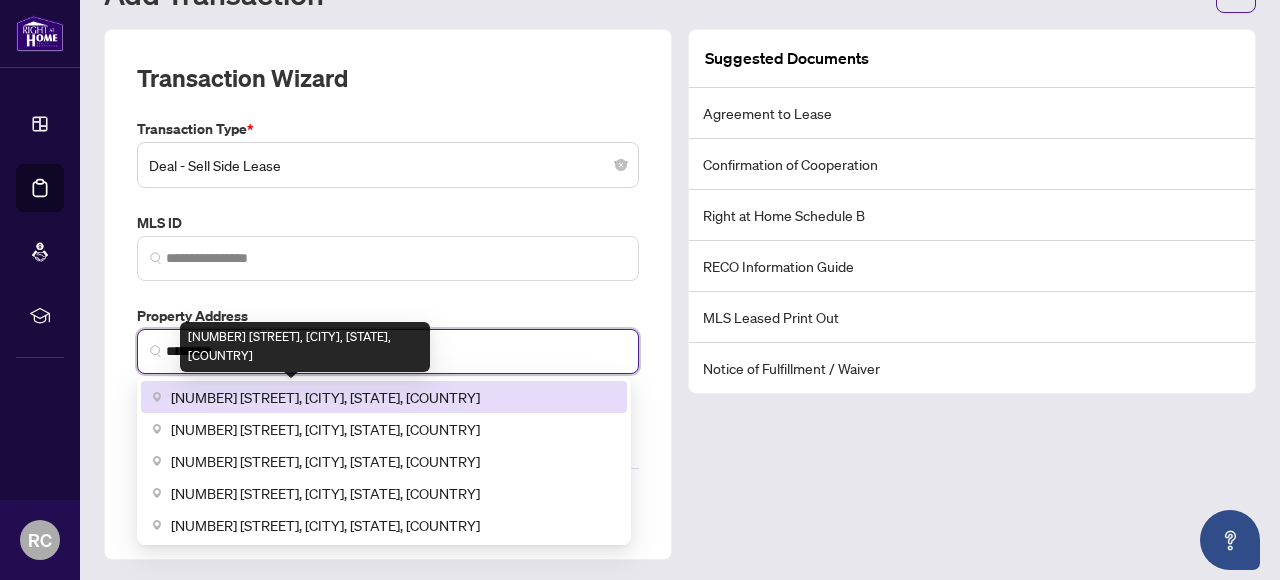 click on "[NUMBER] [STREET], [CITY], [STATE], [COUNTRY]" at bounding box center [325, 397] 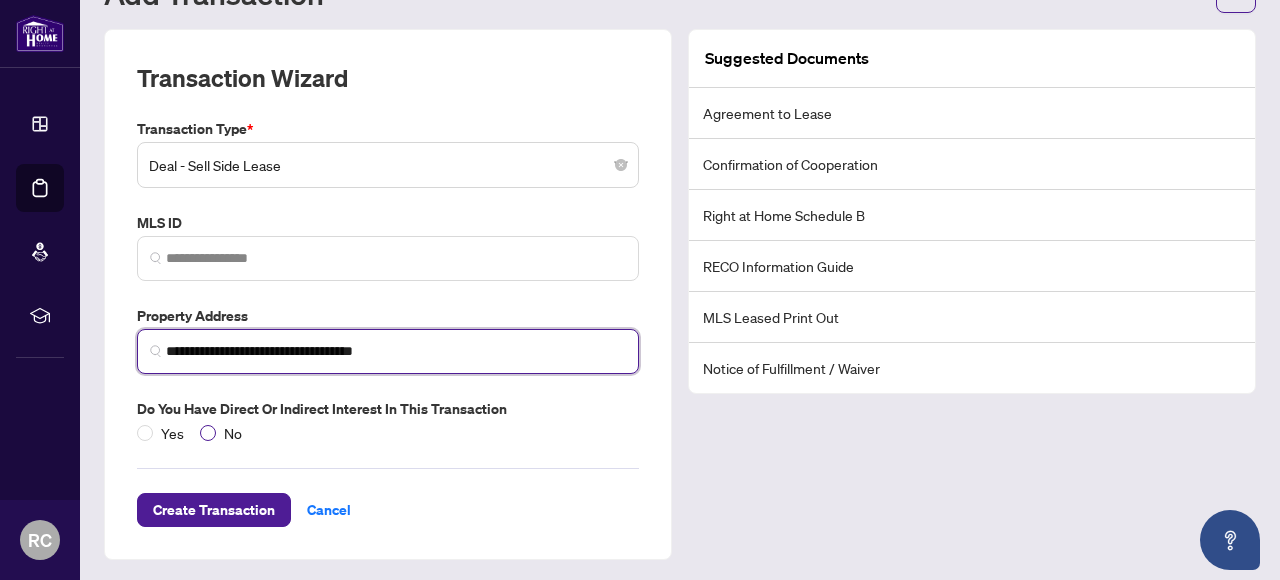 type on "**********" 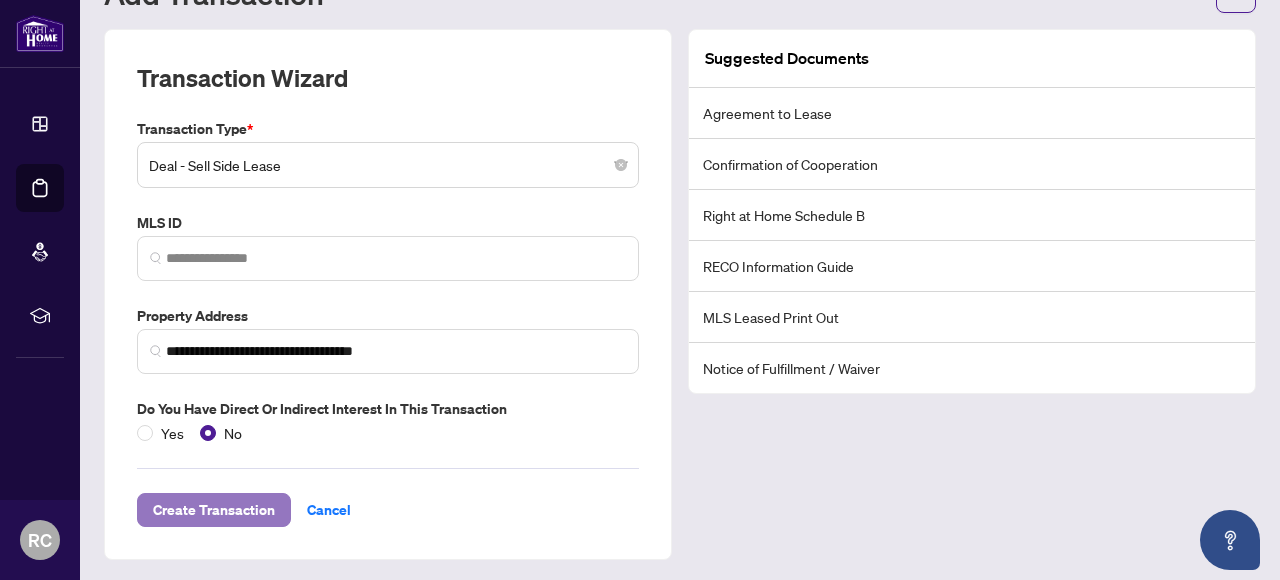 click on "Create Transaction" at bounding box center [214, 510] 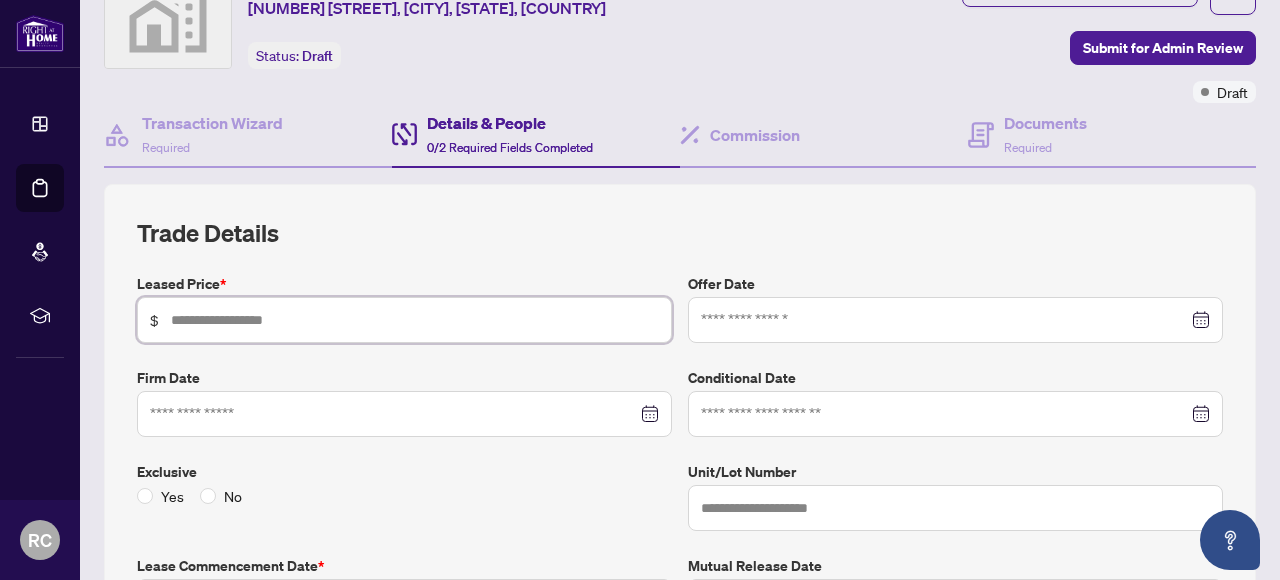 click at bounding box center (415, 320) 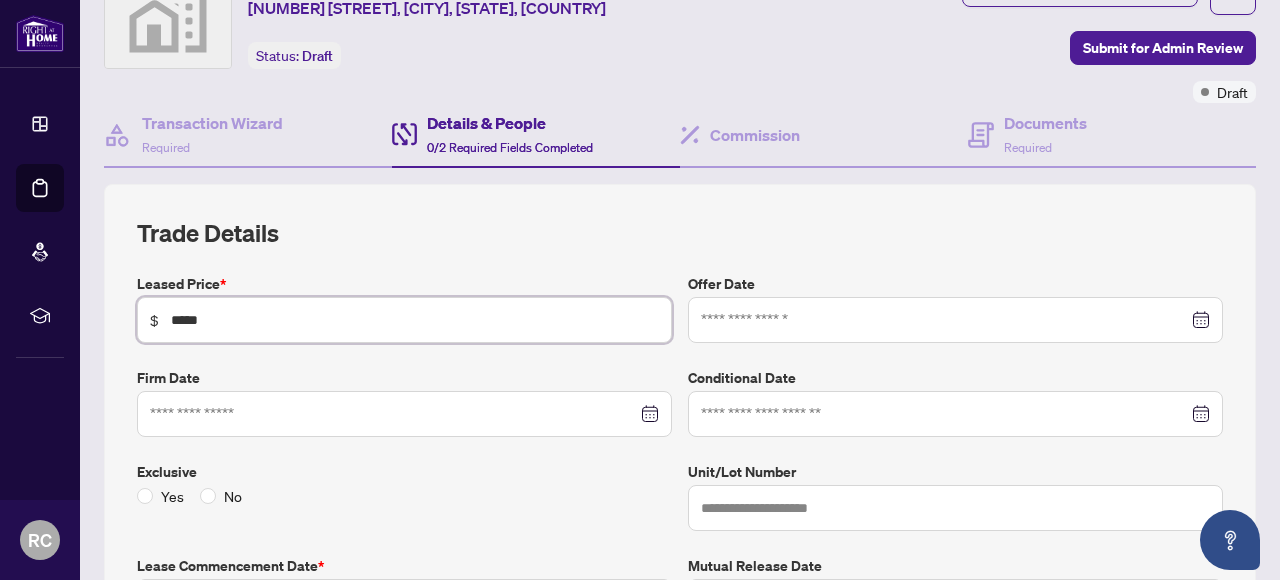 type on "*****" 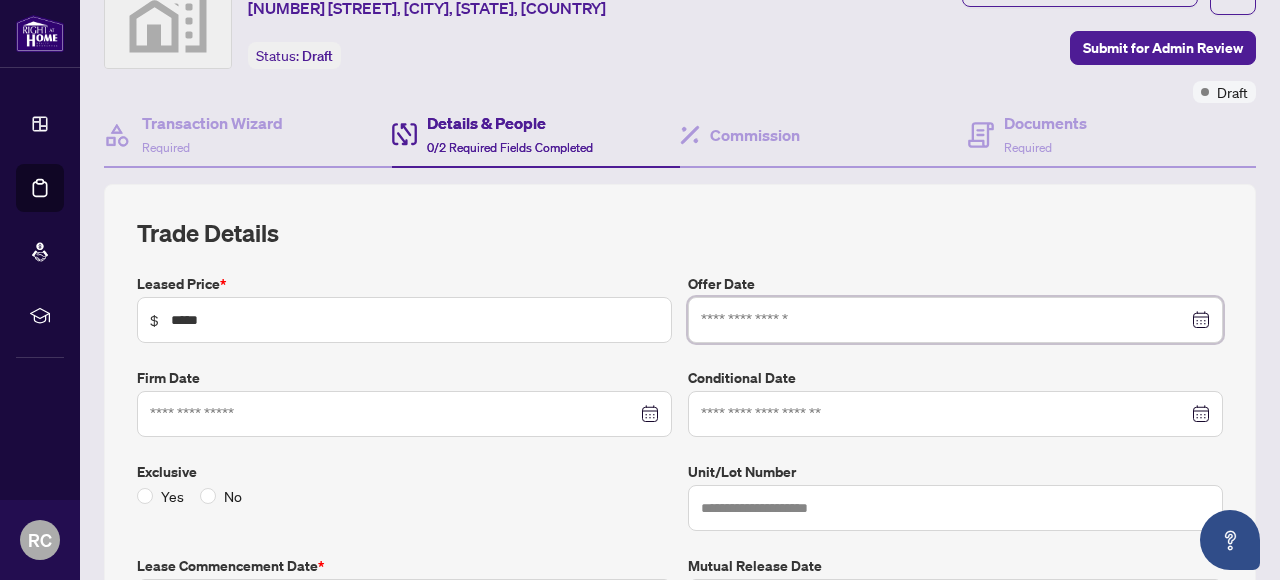 click at bounding box center (944, 320) 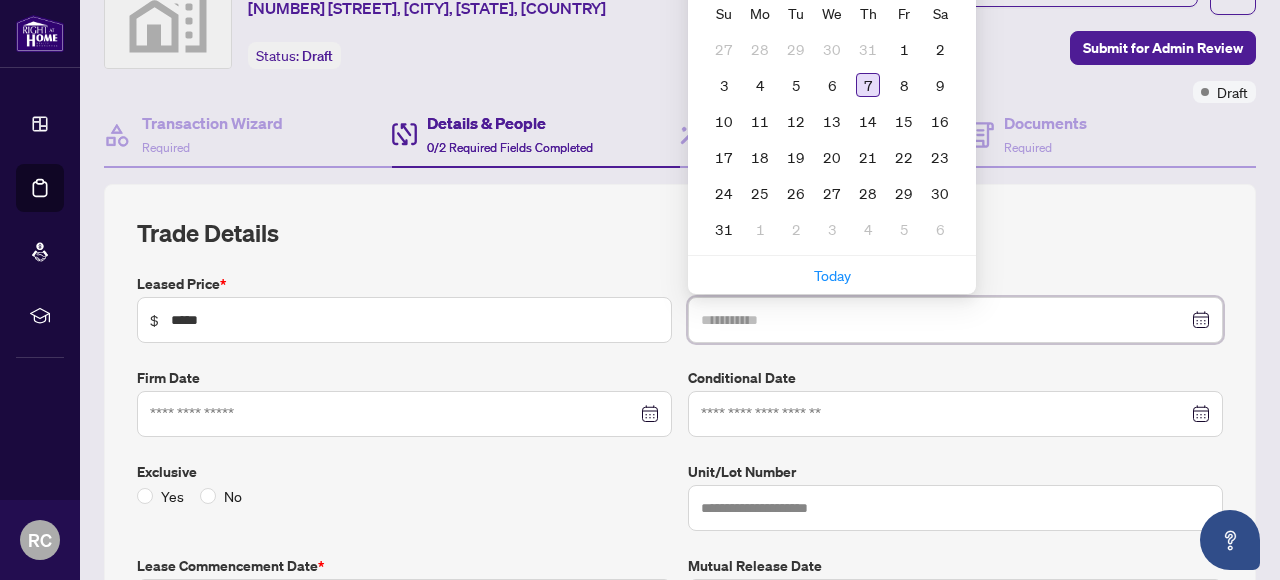 type on "**********" 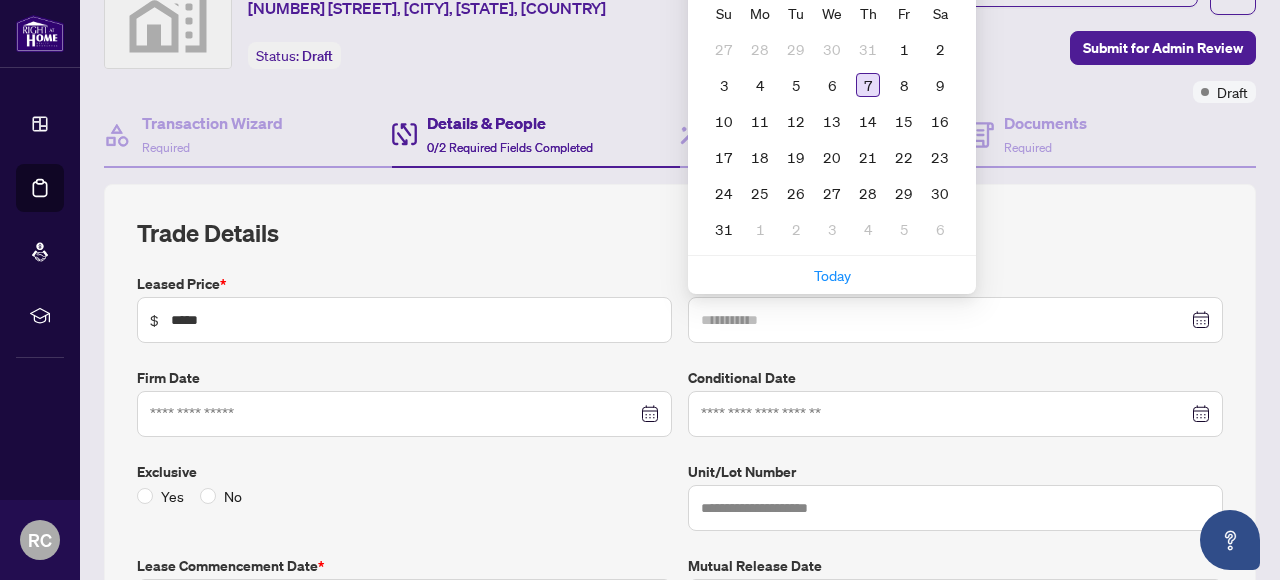 click on "7" at bounding box center (868, 85) 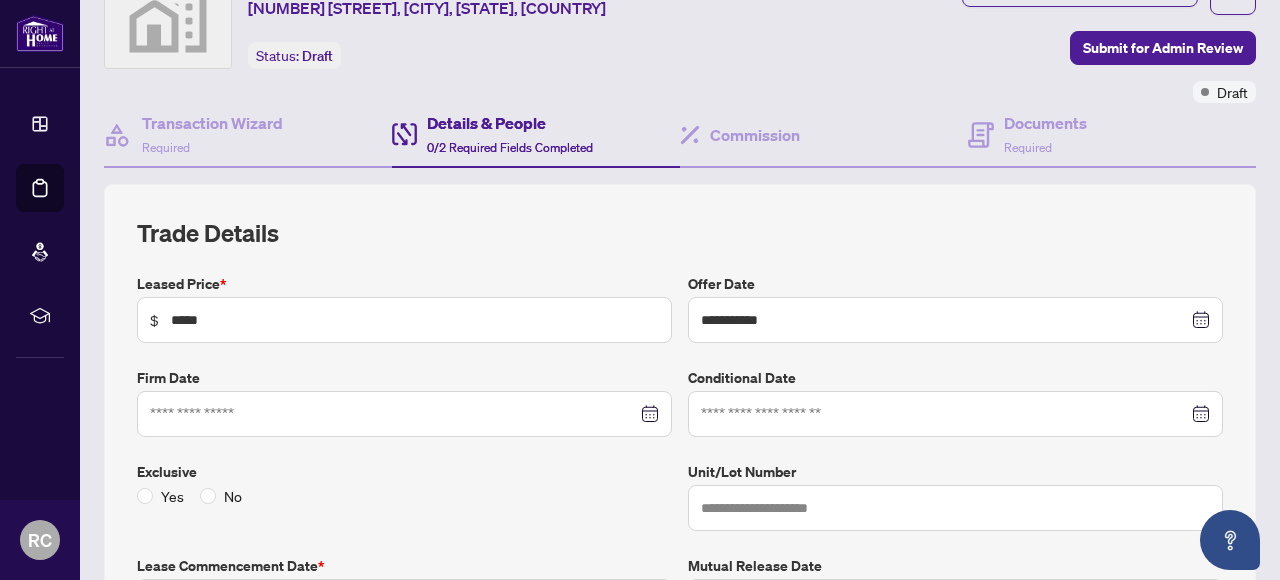 scroll, scrollTop: 190, scrollLeft: 0, axis: vertical 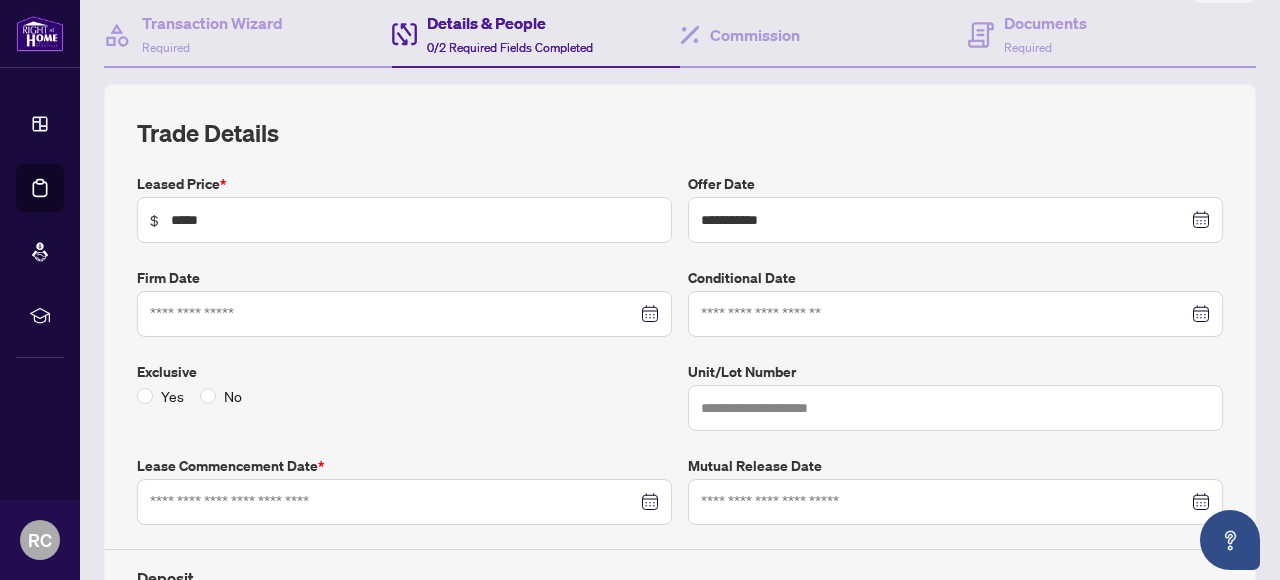 click at bounding box center (404, 314) 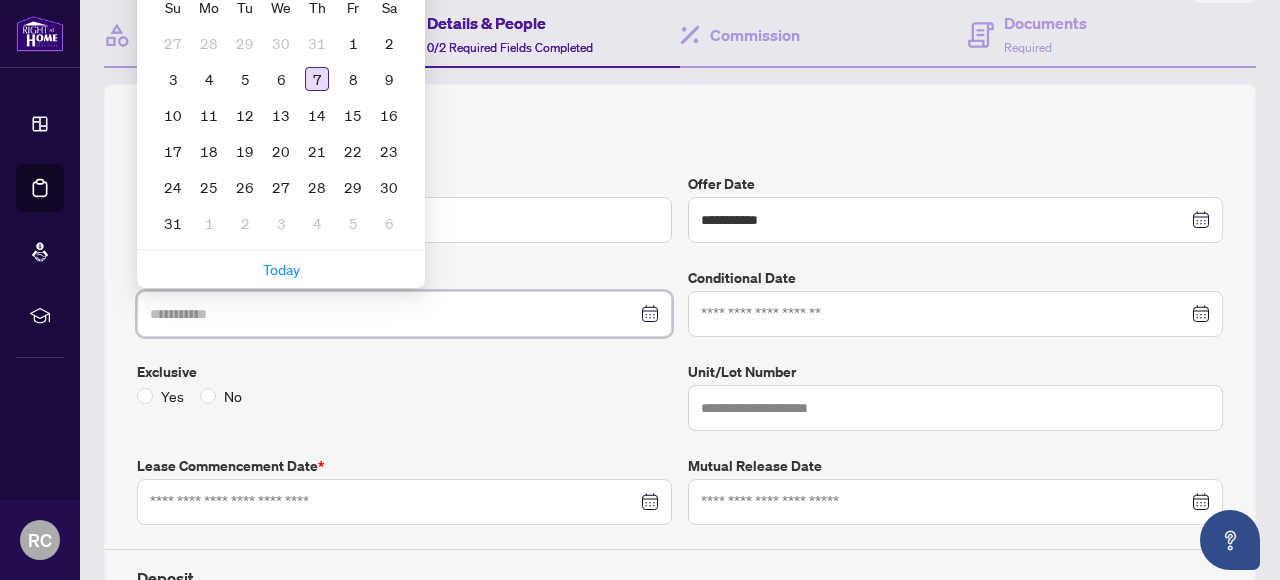 type on "**********" 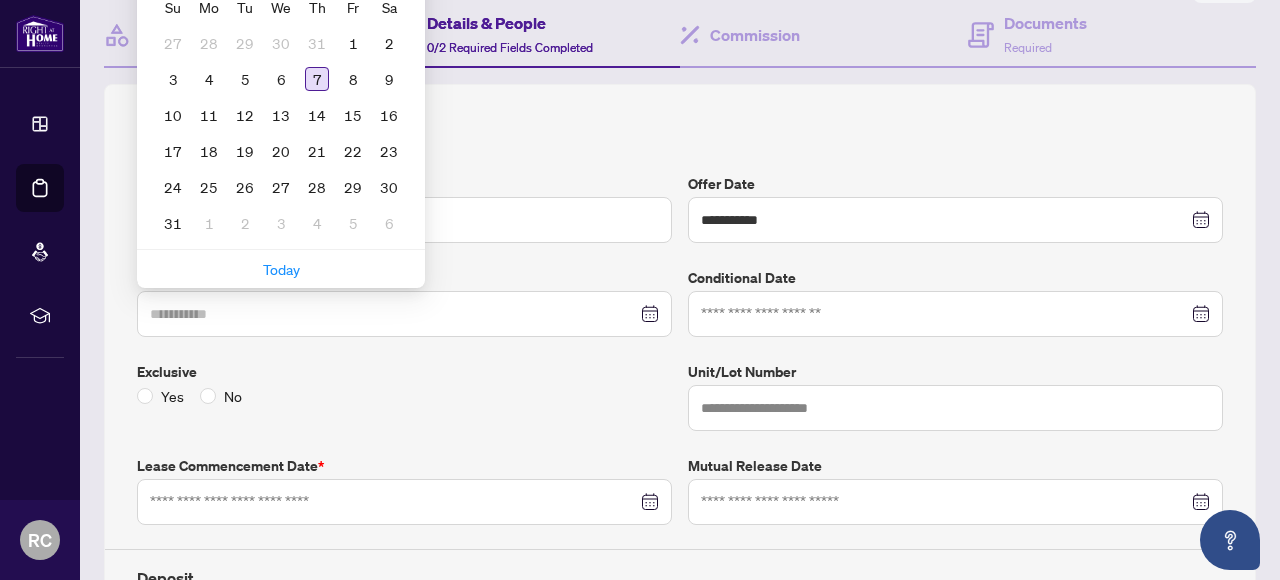 click on "7" at bounding box center (317, 79) 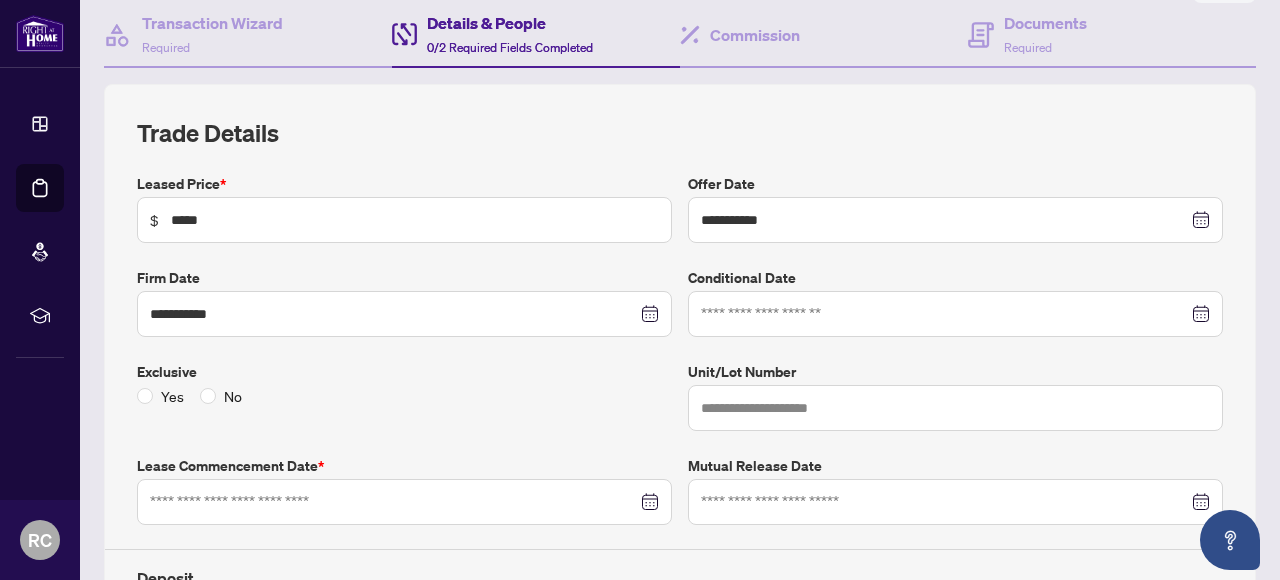 scroll, scrollTop: 290, scrollLeft: 0, axis: vertical 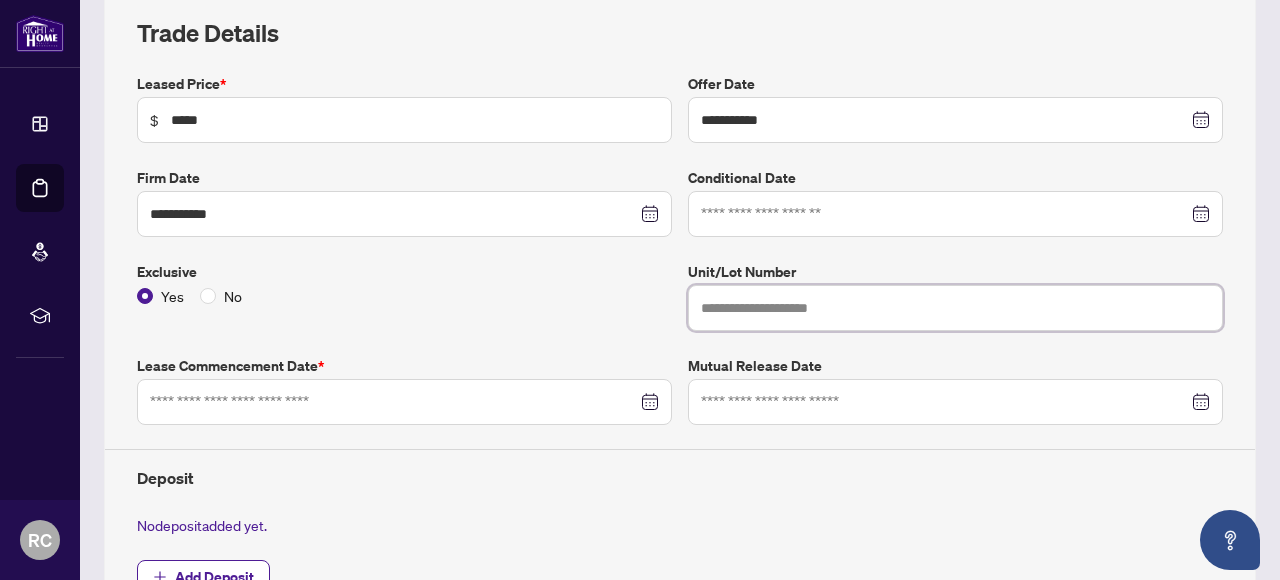 click at bounding box center (955, 308) 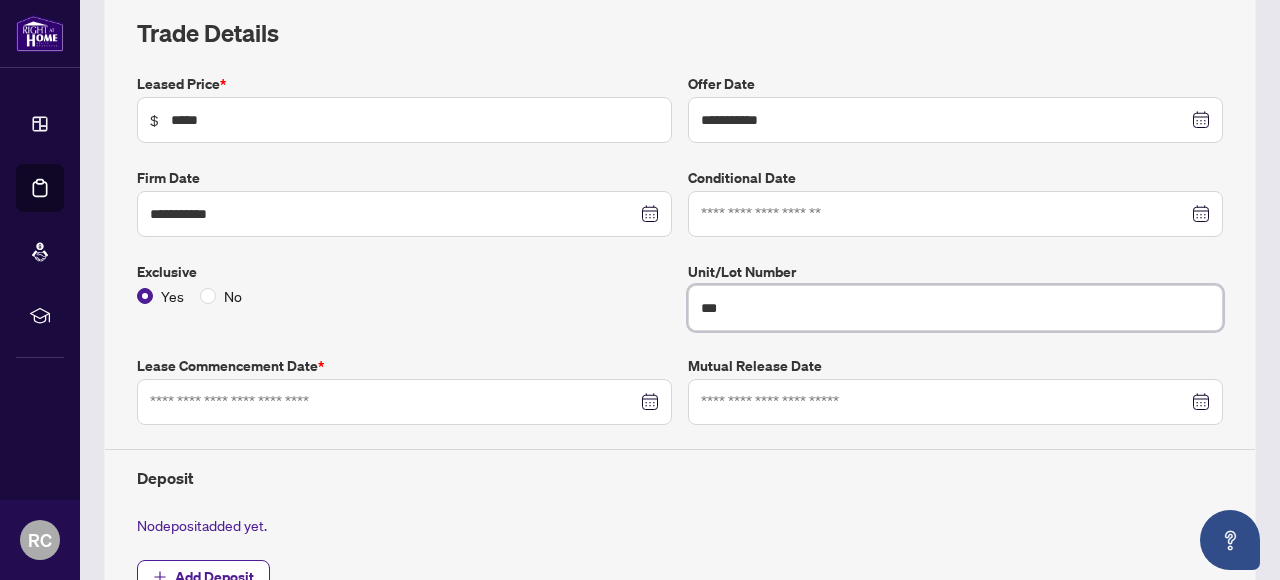 scroll, scrollTop: 390, scrollLeft: 0, axis: vertical 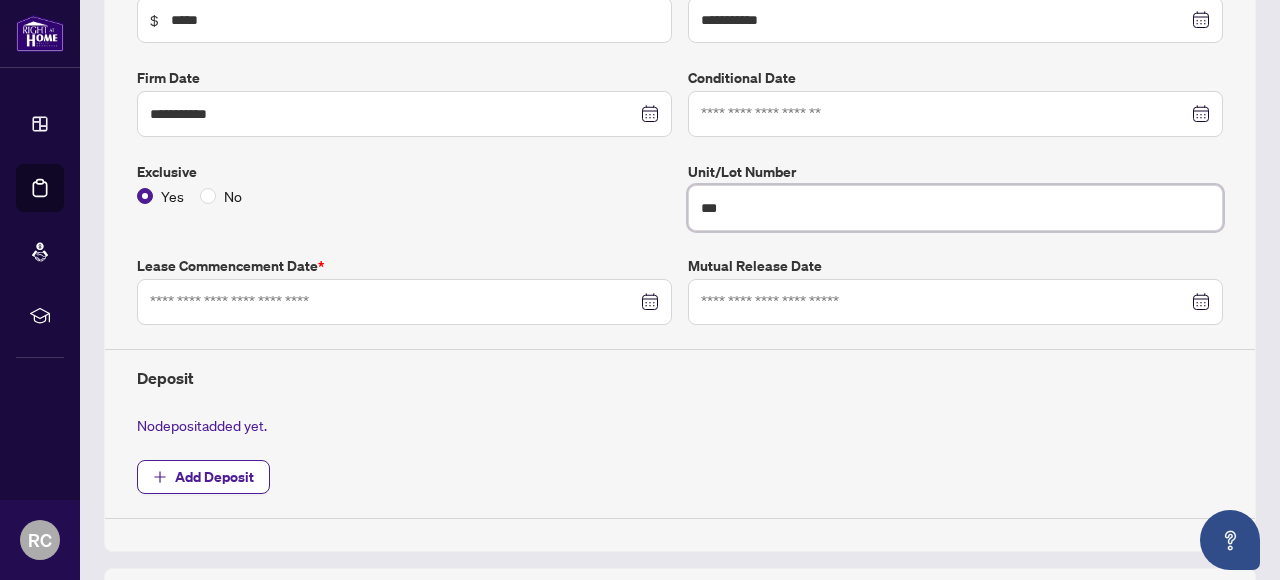 type on "***" 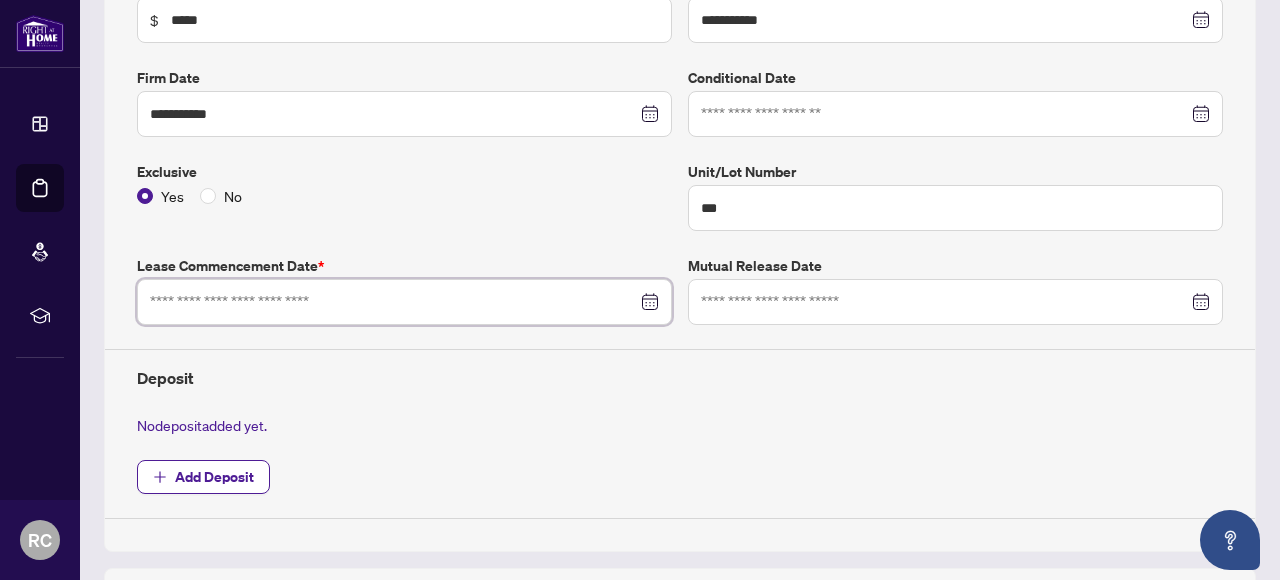 click at bounding box center [393, 302] 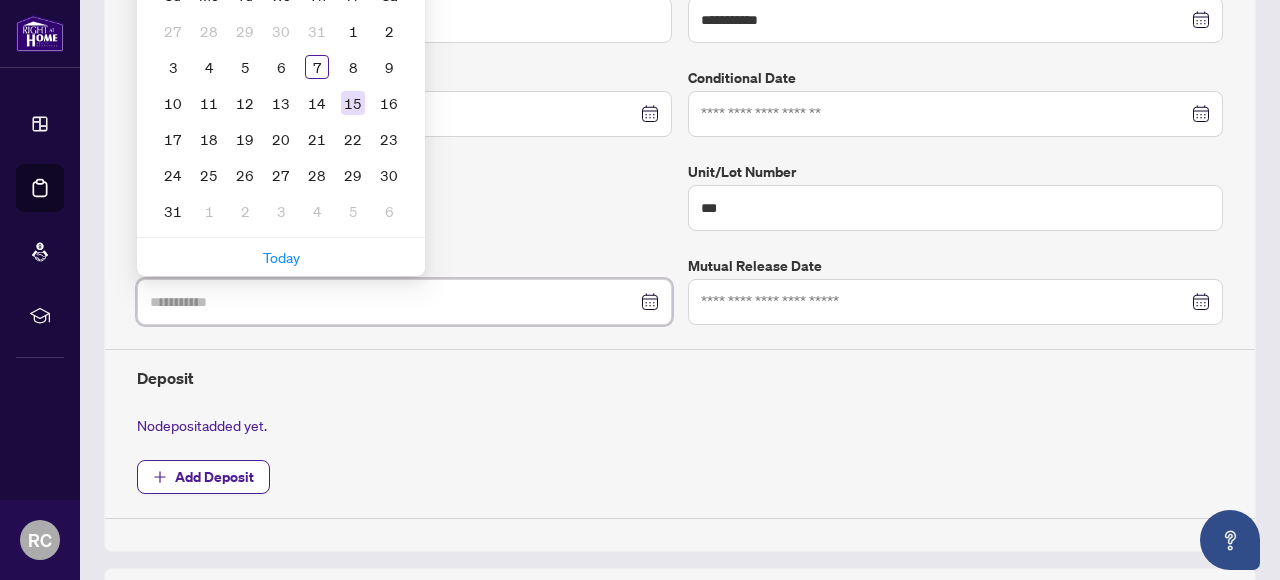 type on "**********" 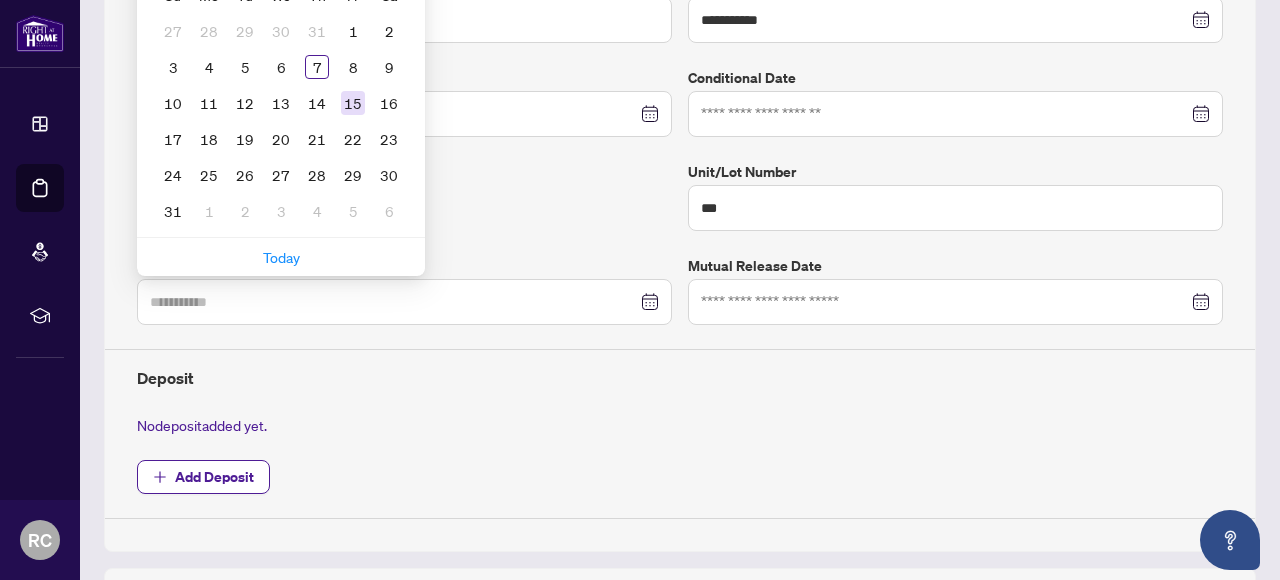 click on "15" at bounding box center (353, 103) 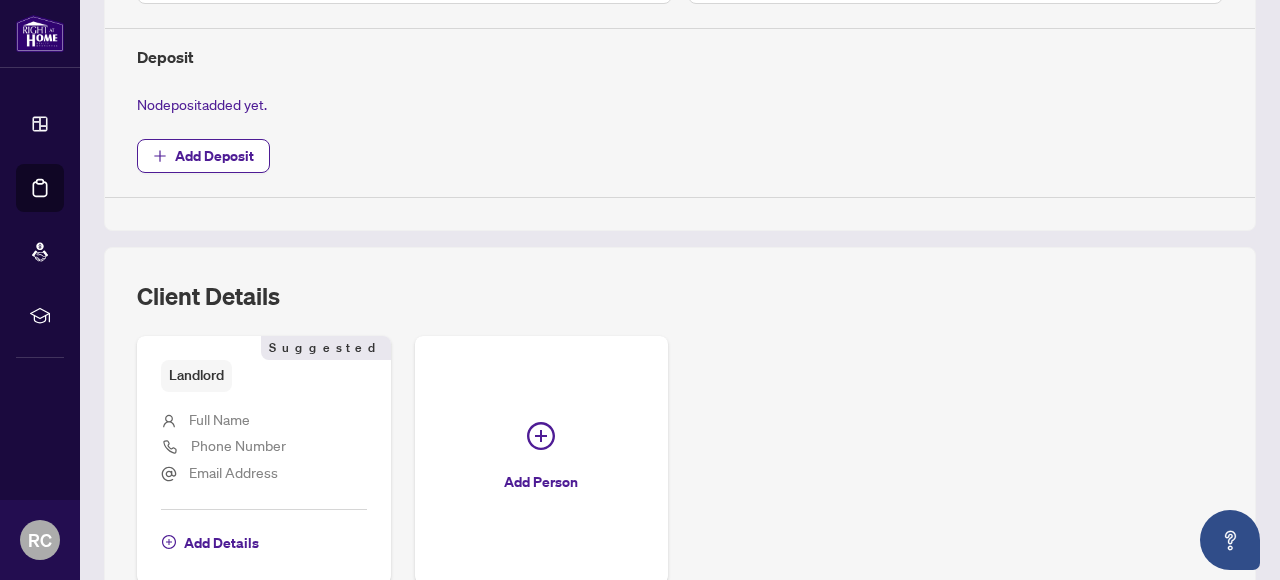 scroll, scrollTop: 790, scrollLeft: 0, axis: vertical 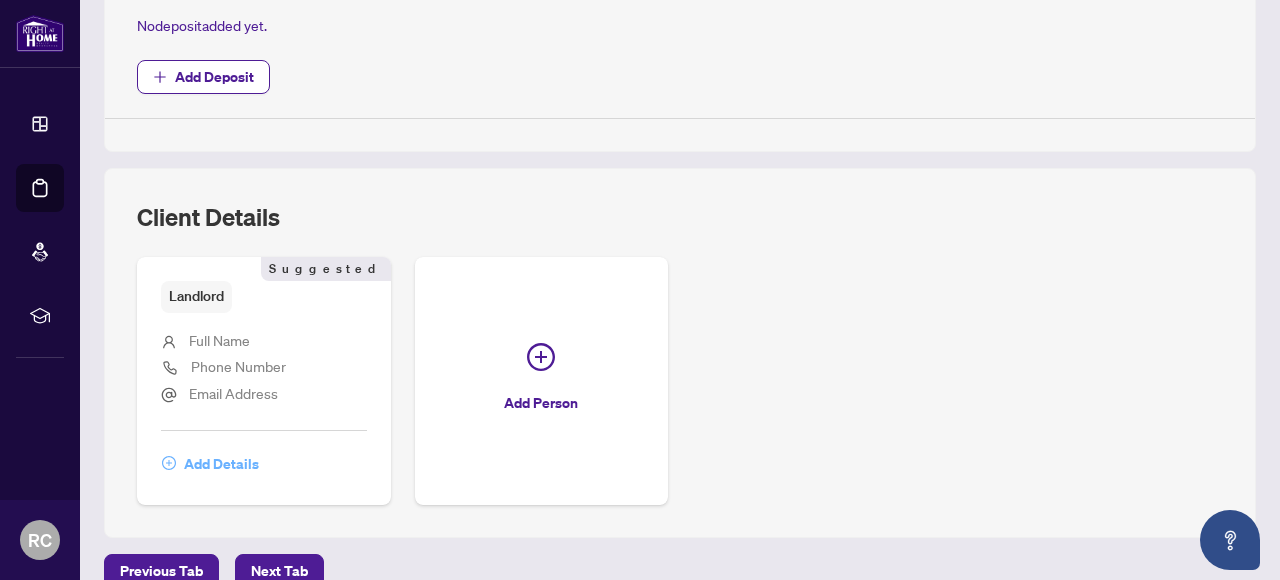 click on "Add Details" at bounding box center [221, 464] 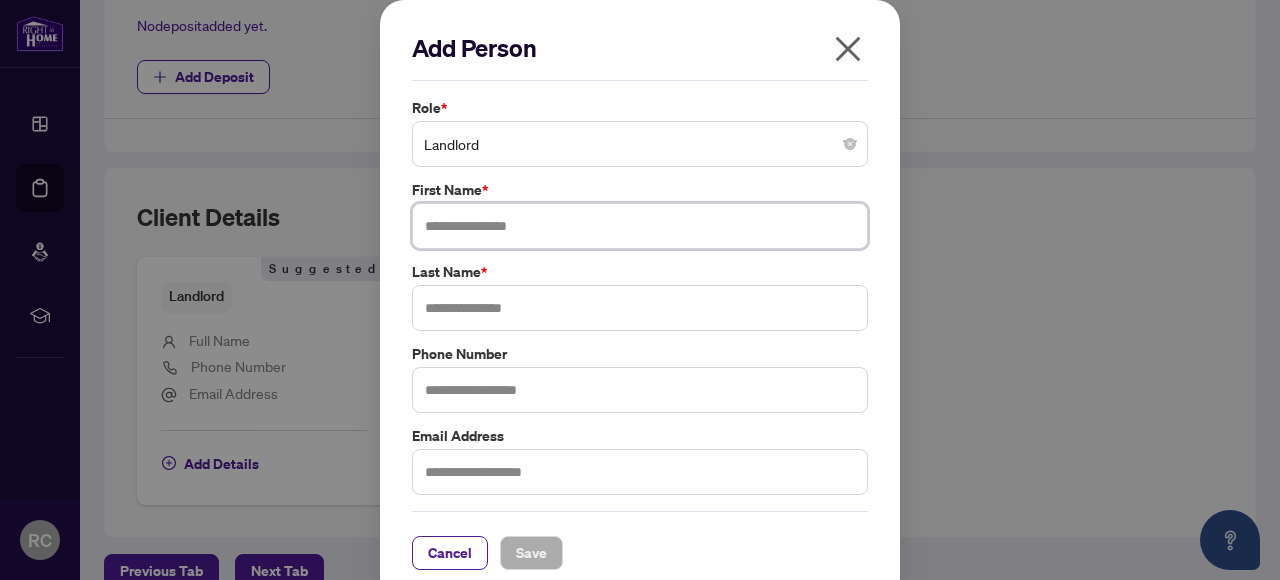 click at bounding box center (640, 226) 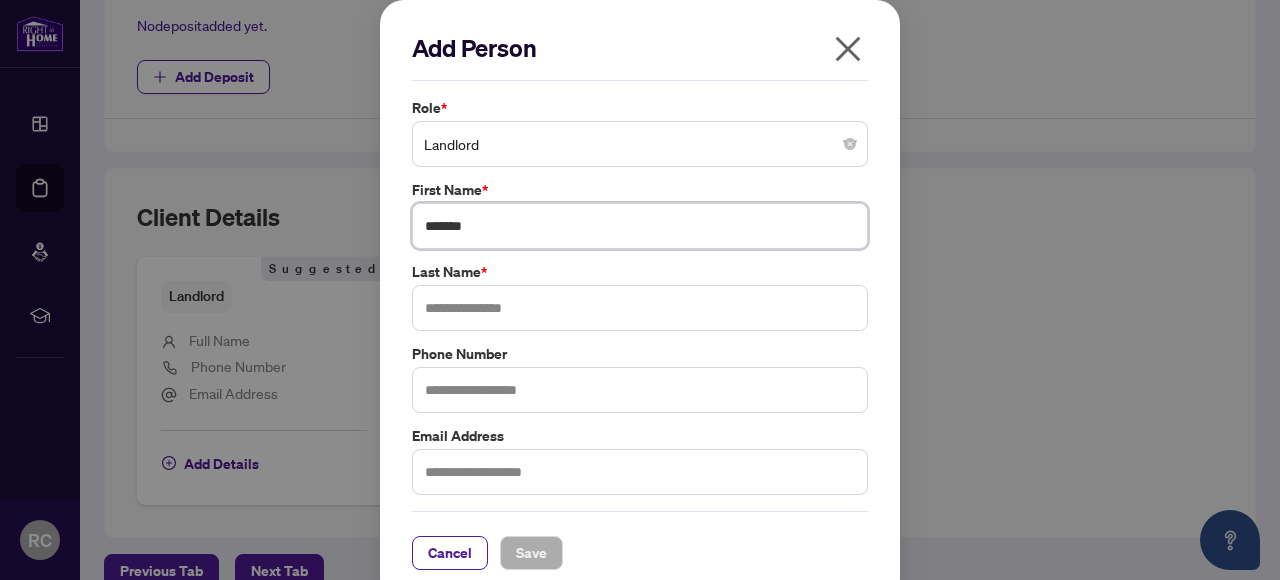 type on "*******" 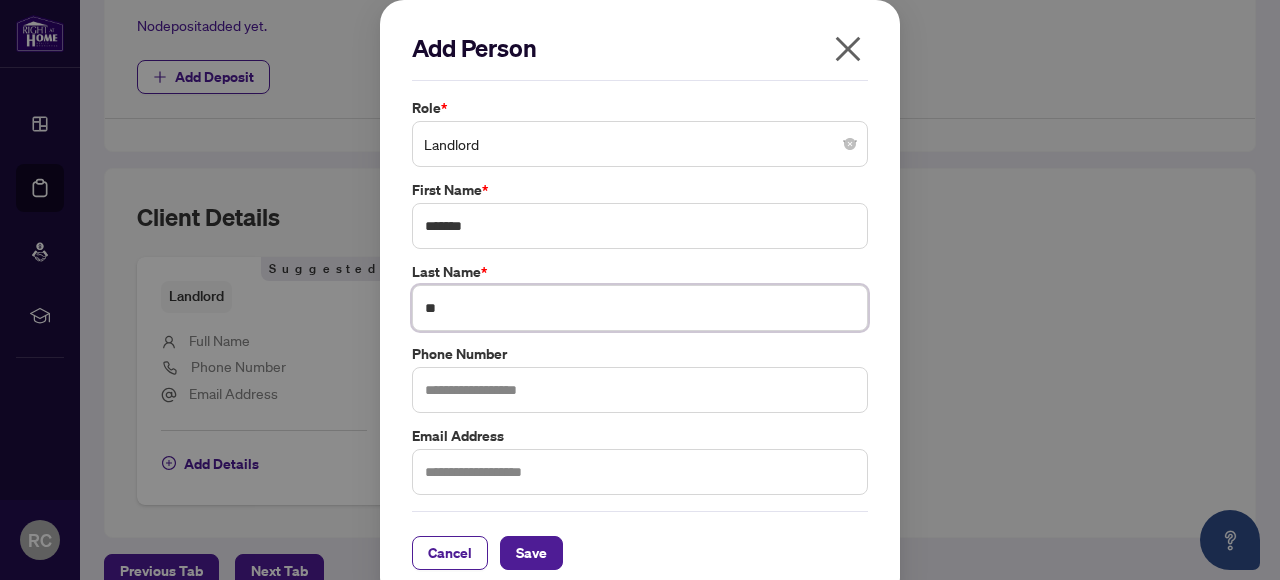 type on "**" 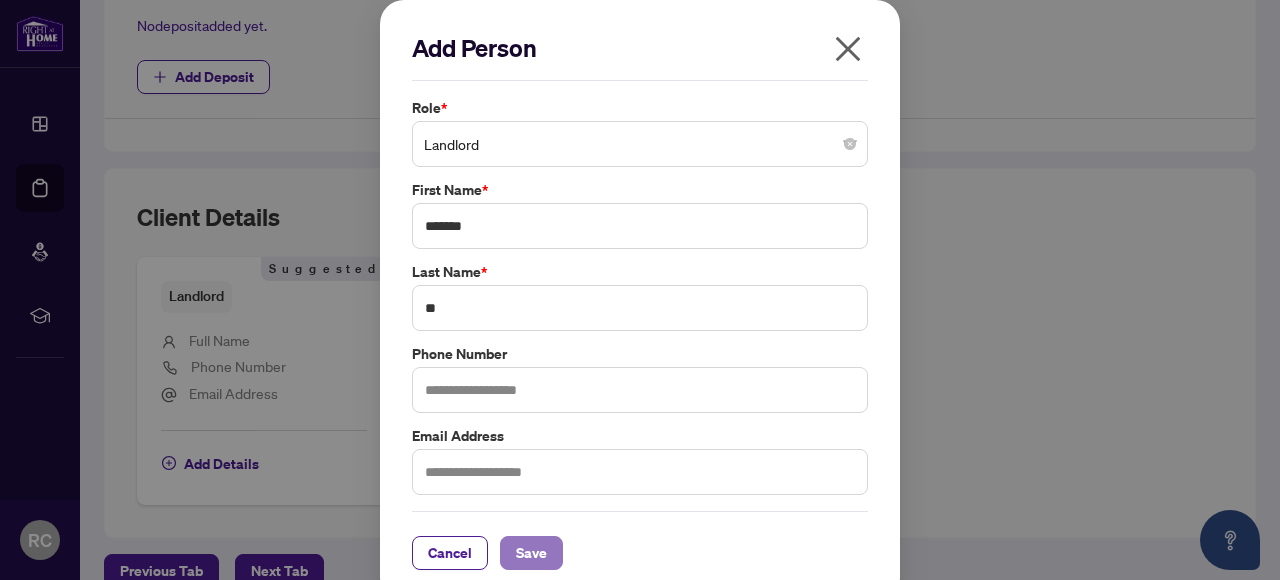 click on "Save" at bounding box center [531, 553] 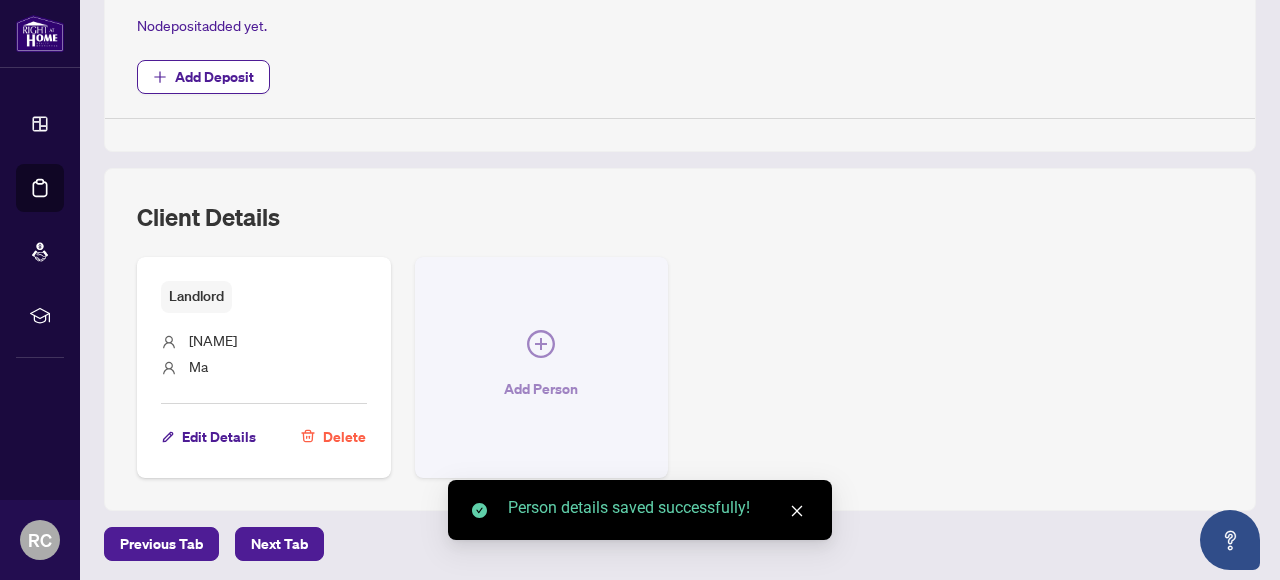 click 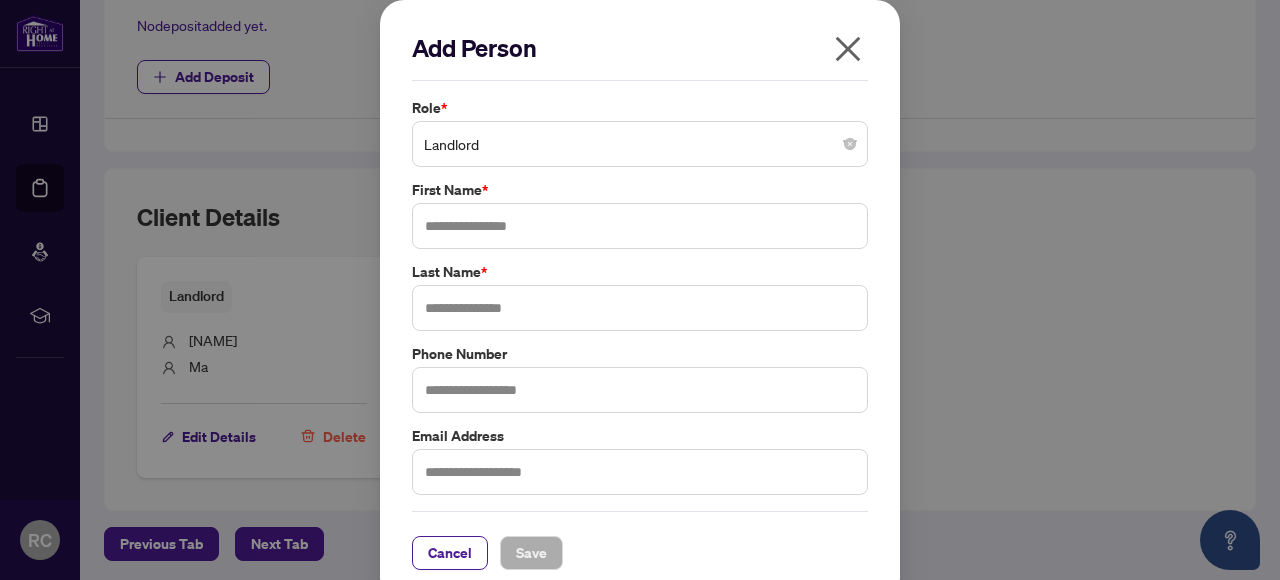 click on "Landlord" at bounding box center [640, 144] 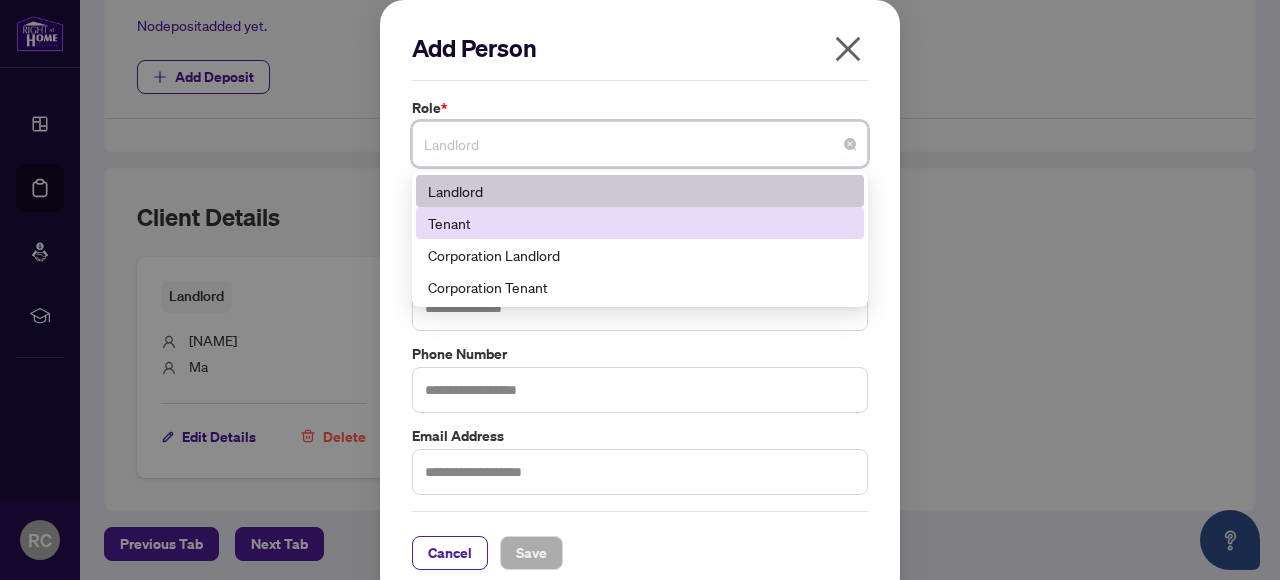 click on "Tenant" at bounding box center [640, 223] 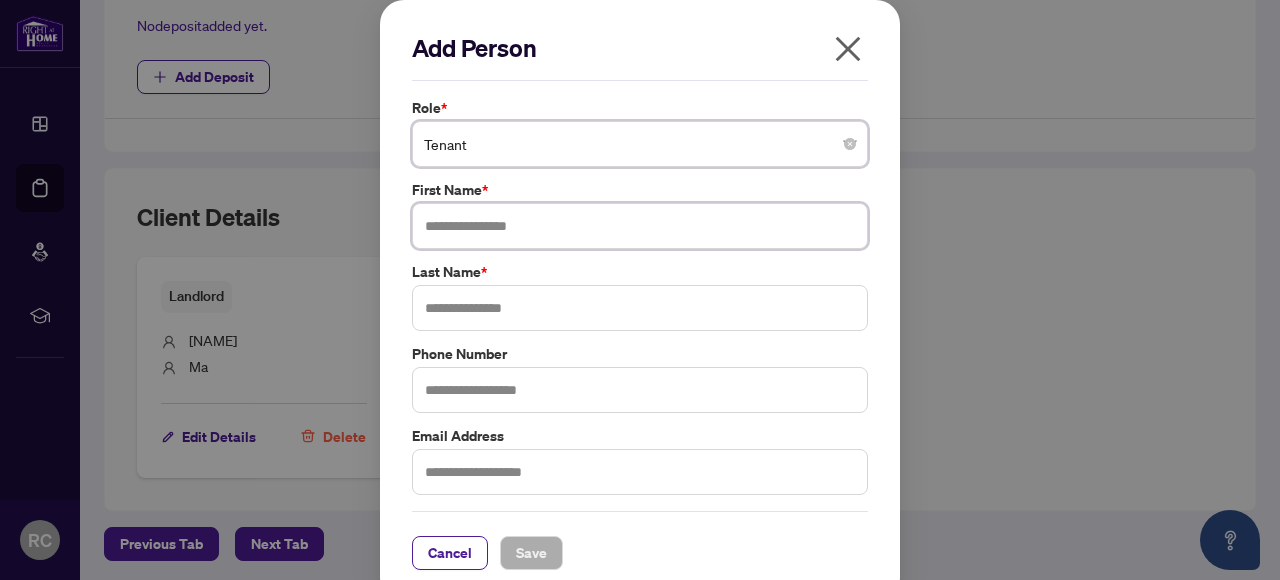 click at bounding box center [640, 226] 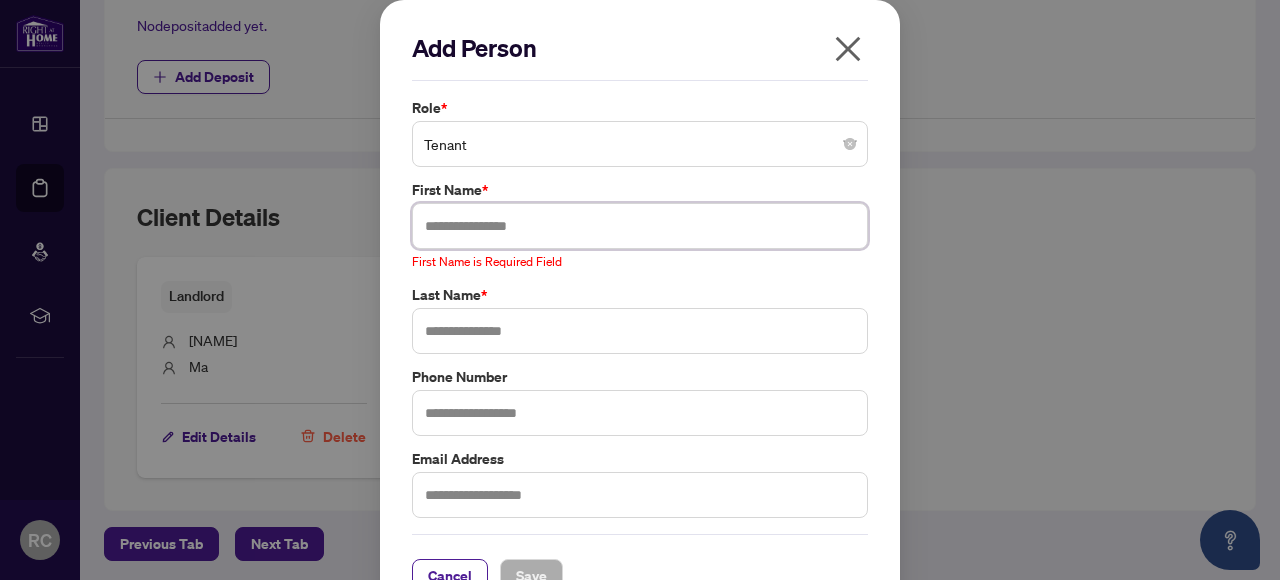 paste on "**********" 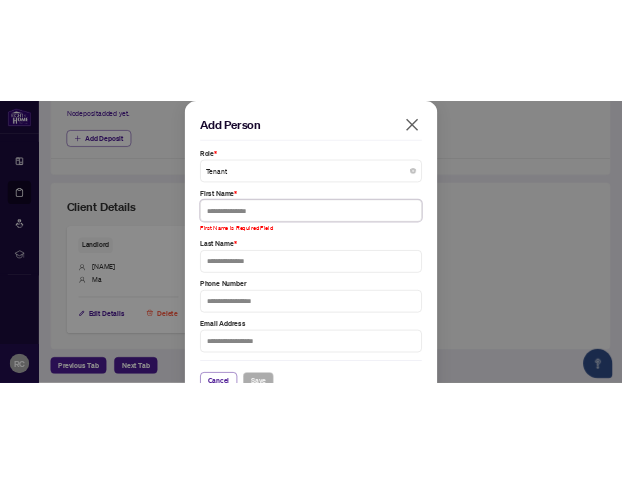 scroll, scrollTop: 0, scrollLeft: 0, axis: both 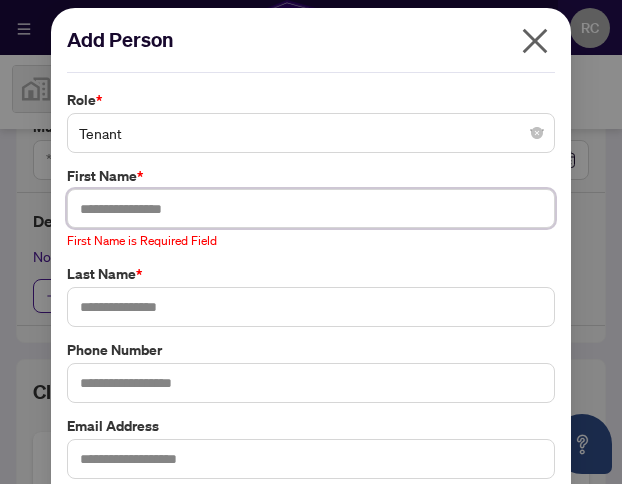 click at bounding box center [311, 208] 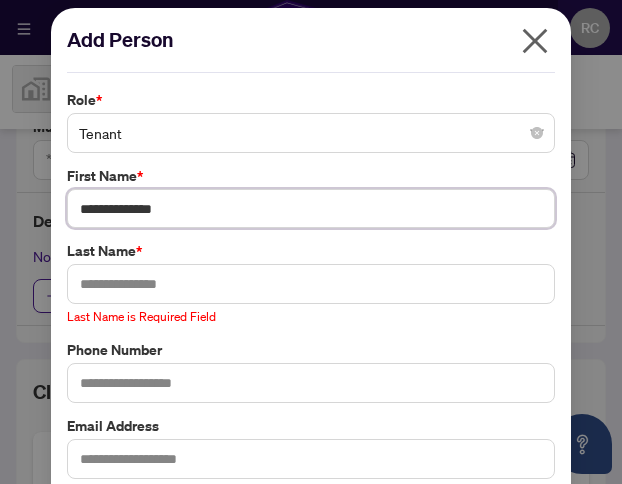 click on "**********" at bounding box center (311, 208) 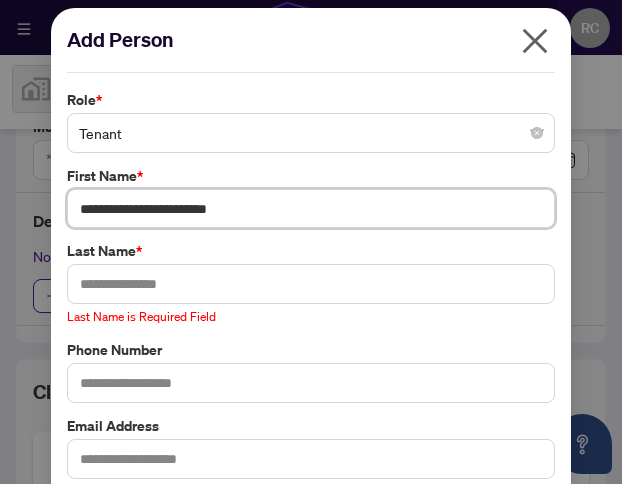 click on "**********" at bounding box center [311, 208] 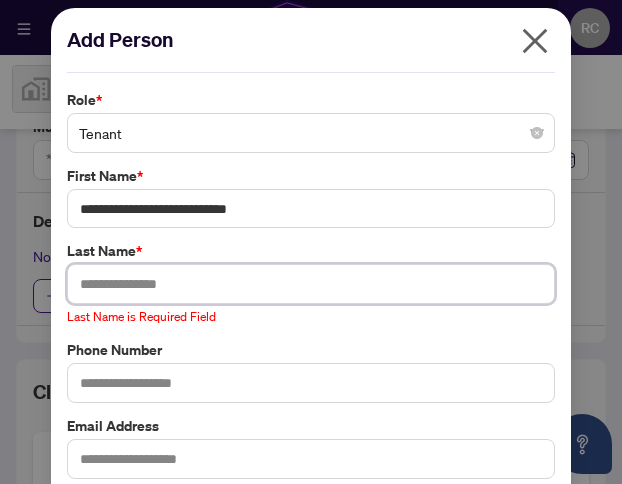 click at bounding box center (311, 284) 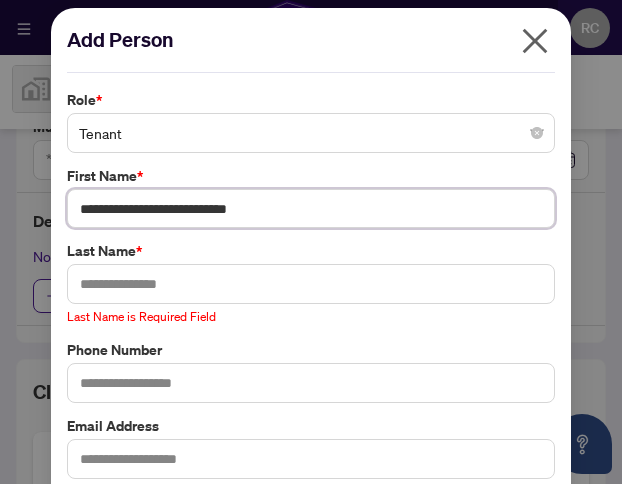 click on "**********" at bounding box center (311, 208) 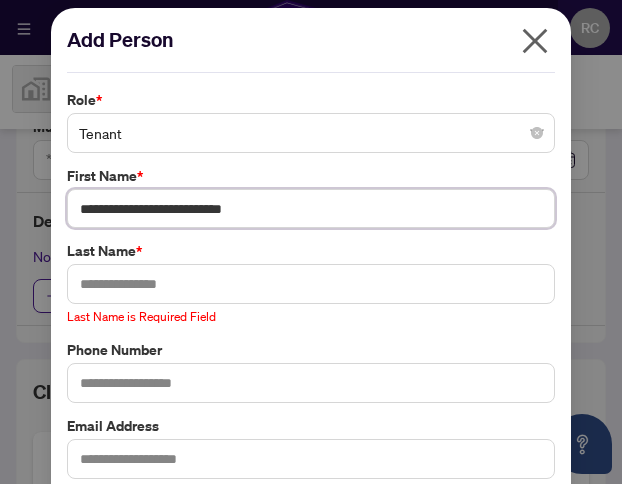 type on "**********" 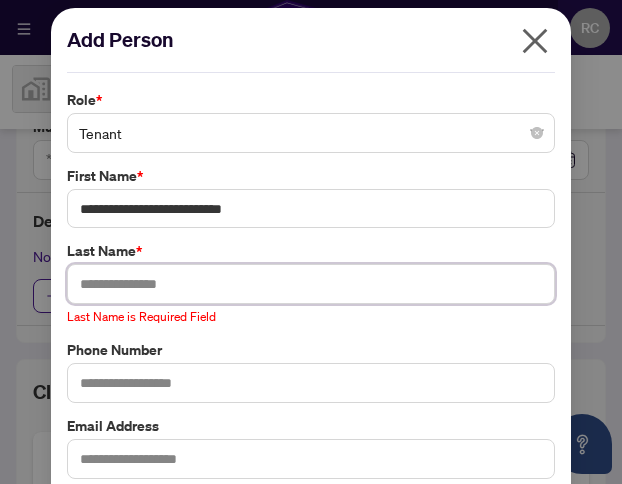click at bounding box center (311, 284) 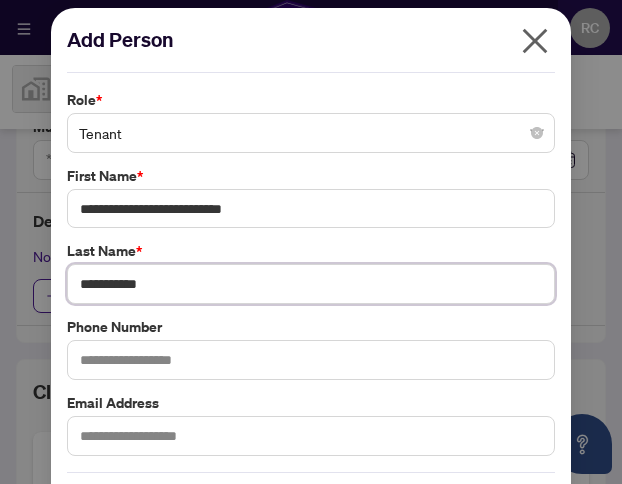 type on "**********" 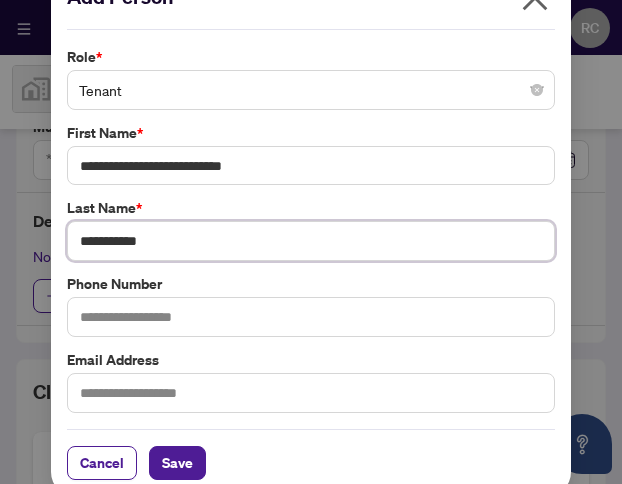 scroll, scrollTop: 60, scrollLeft: 0, axis: vertical 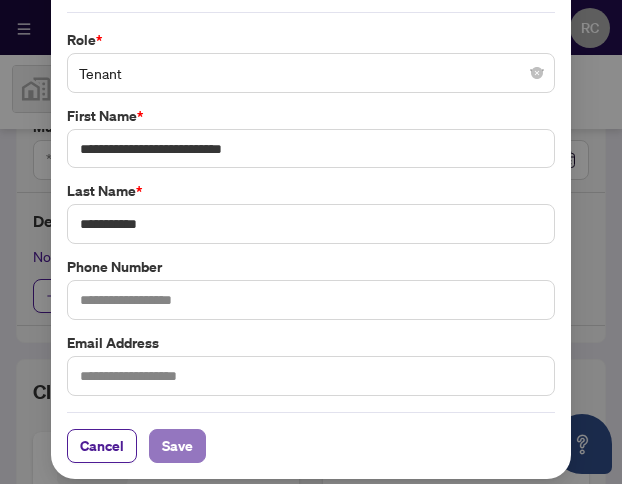 click on "Save" at bounding box center [177, 446] 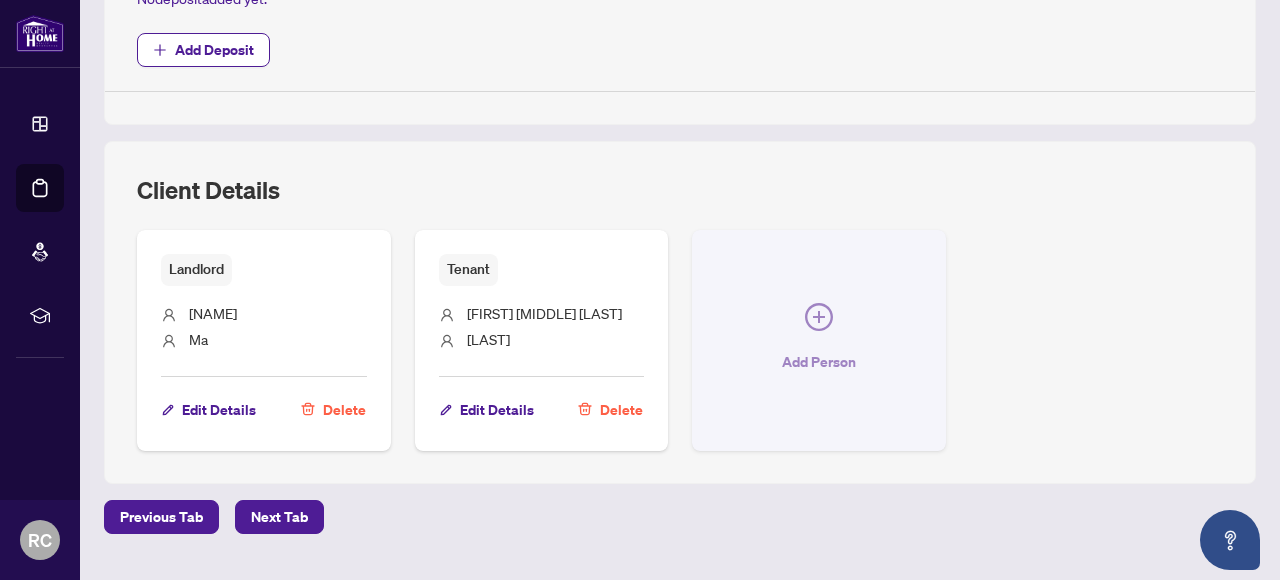 scroll, scrollTop: 816, scrollLeft: 0, axis: vertical 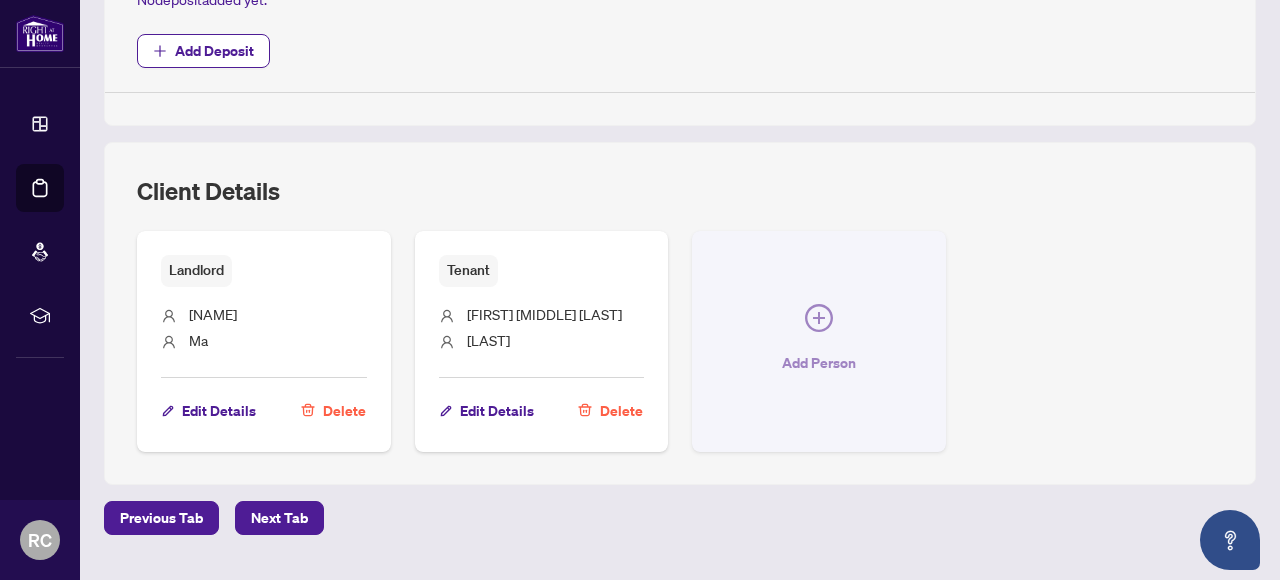 click 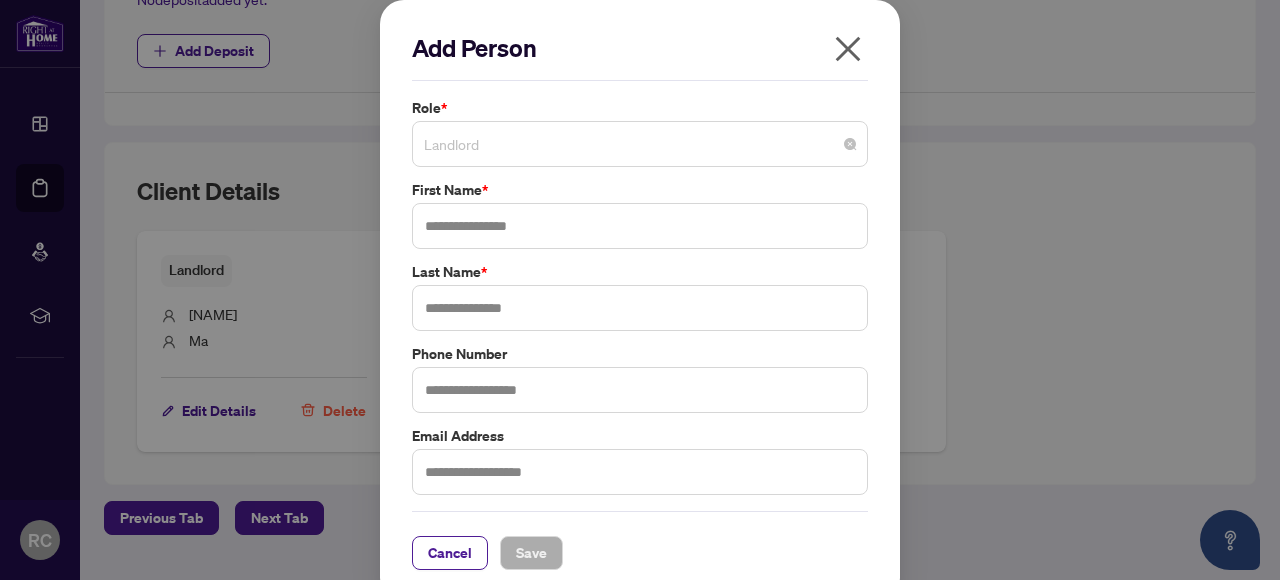 click on "Landlord" at bounding box center (640, 144) 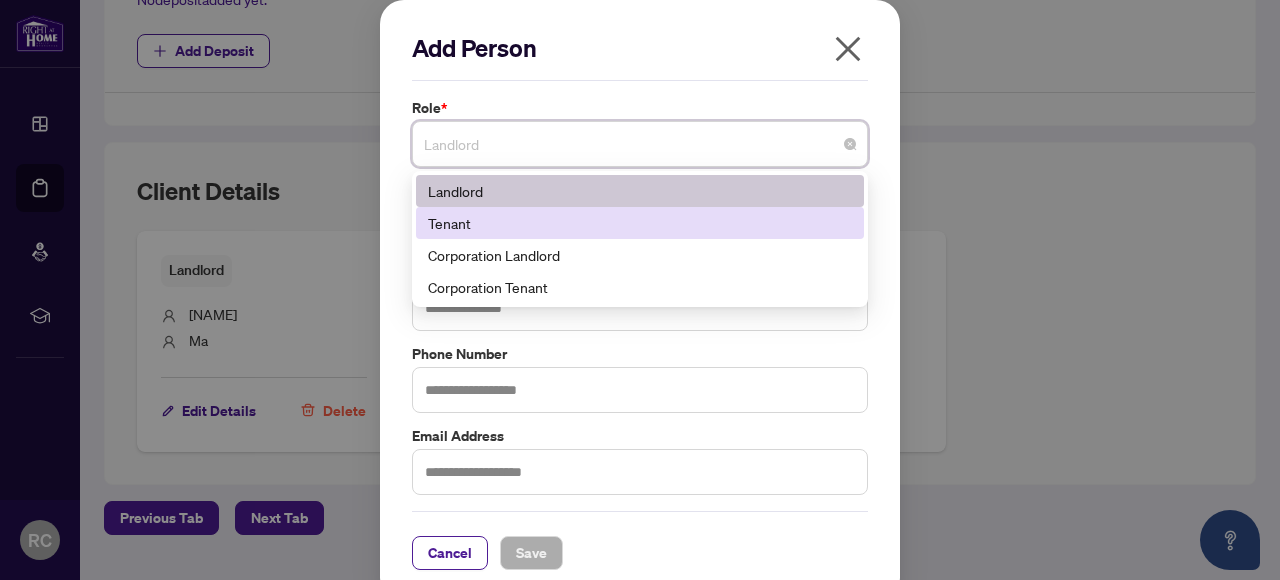 scroll, scrollTop: 18, scrollLeft: 0, axis: vertical 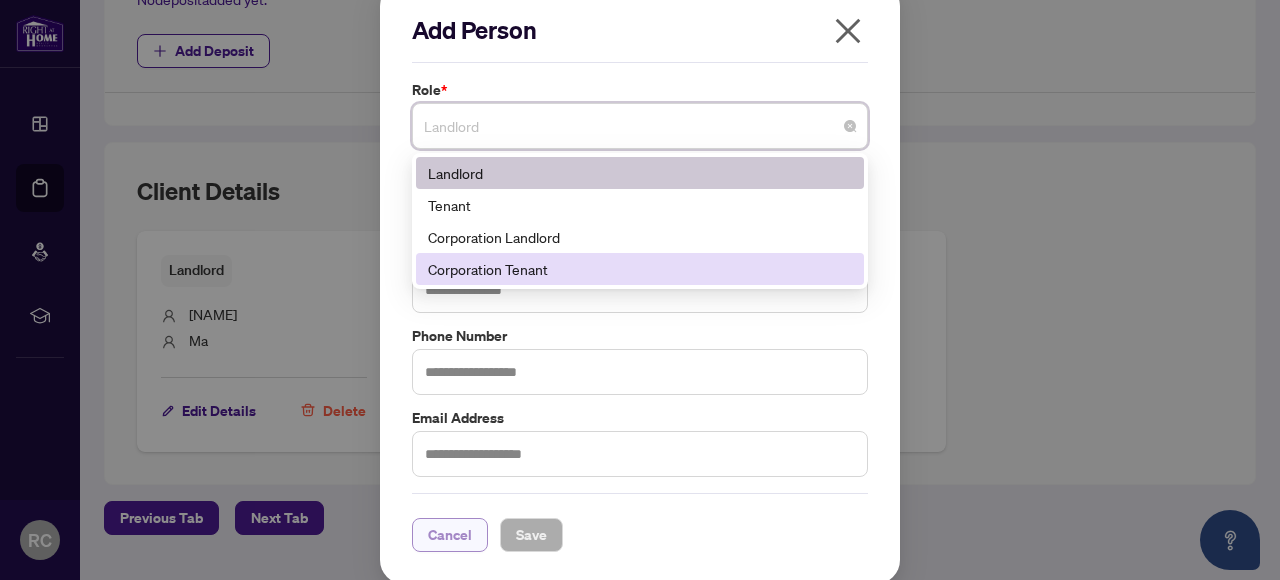 click on "Cancel" at bounding box center [450, 535] 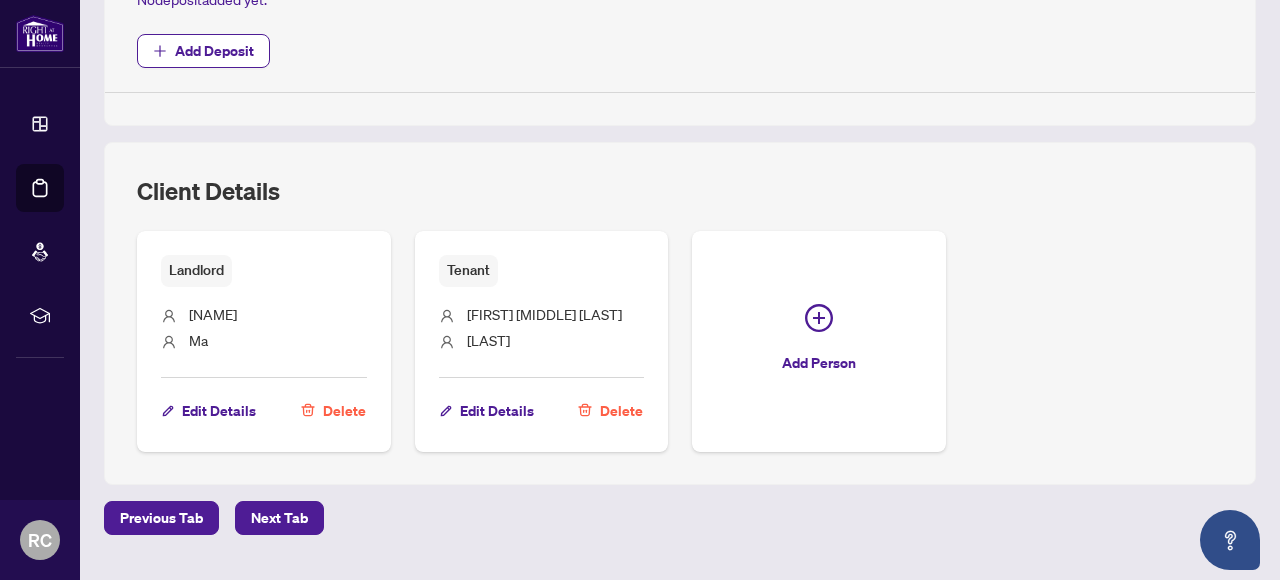 click on "Next Tab" at bounding box center [279, 518] 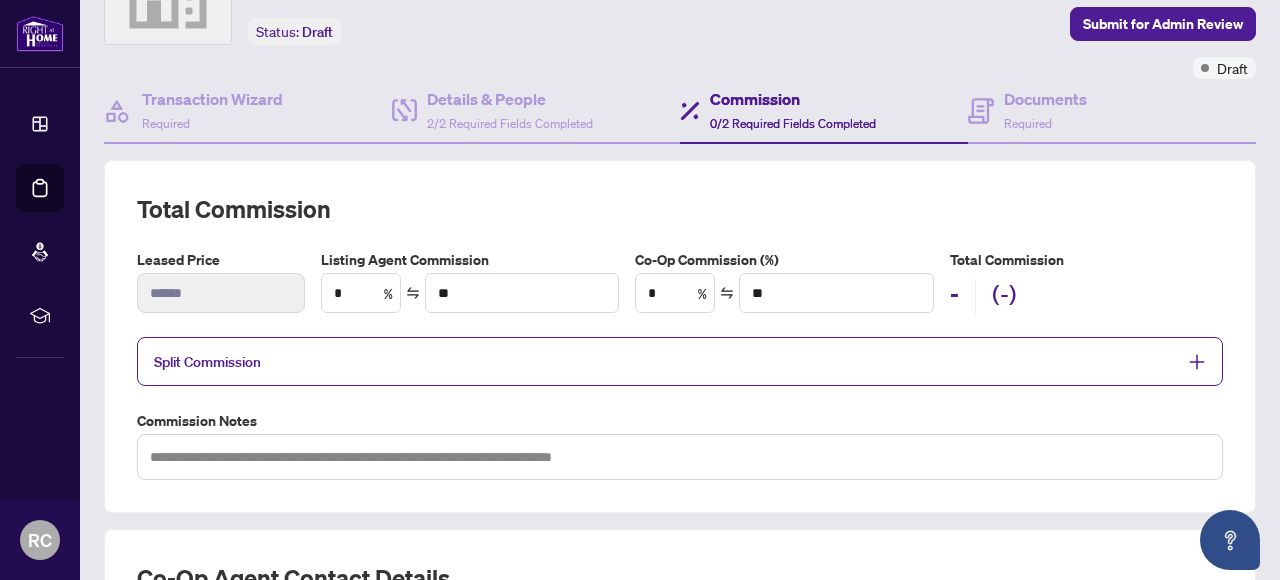 scroll, scrollTop: 112, scrollLeft: 0, axis: vertical 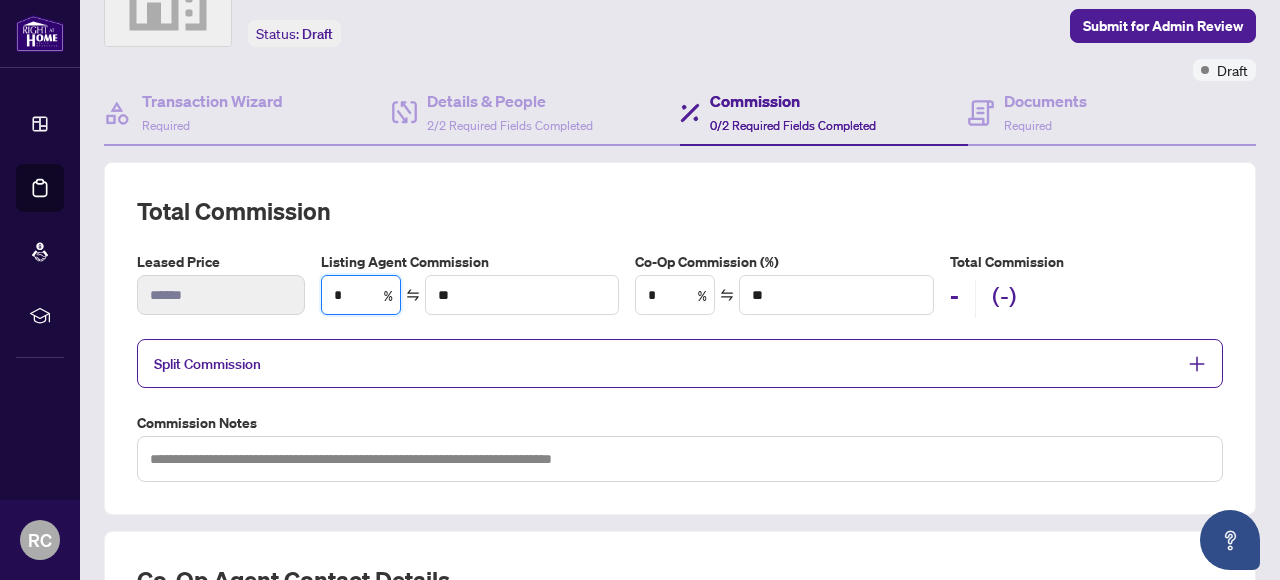 drag, startPoint x: 358, startPoint y: 287, endPoint x: 267, endPoint y: 233, distance: 105.81588 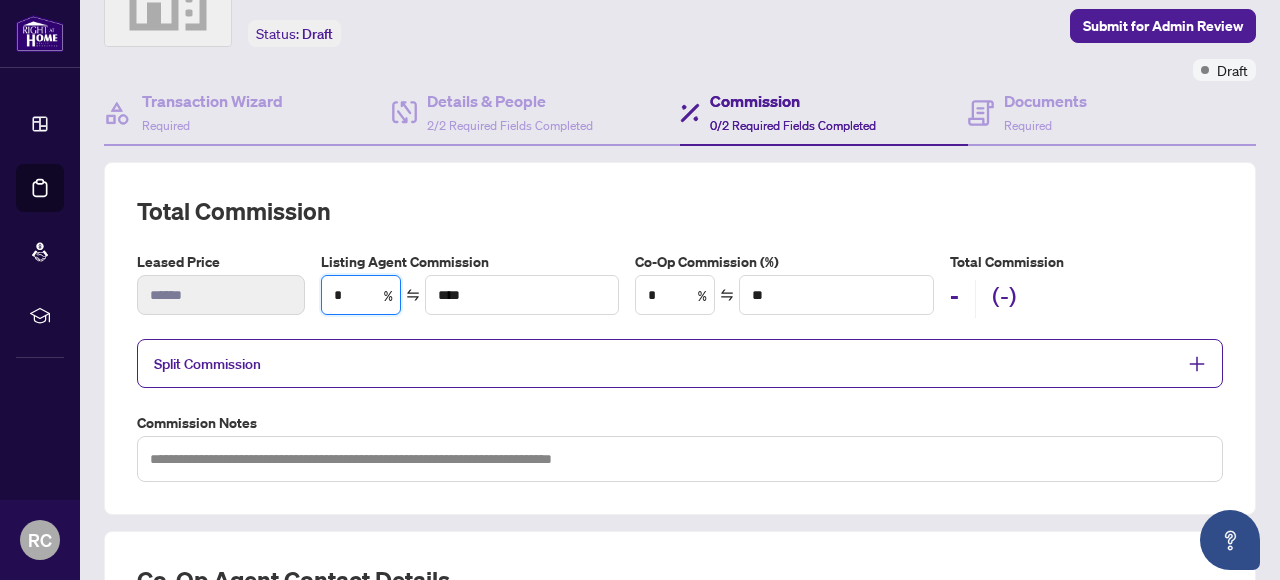 type on "**" 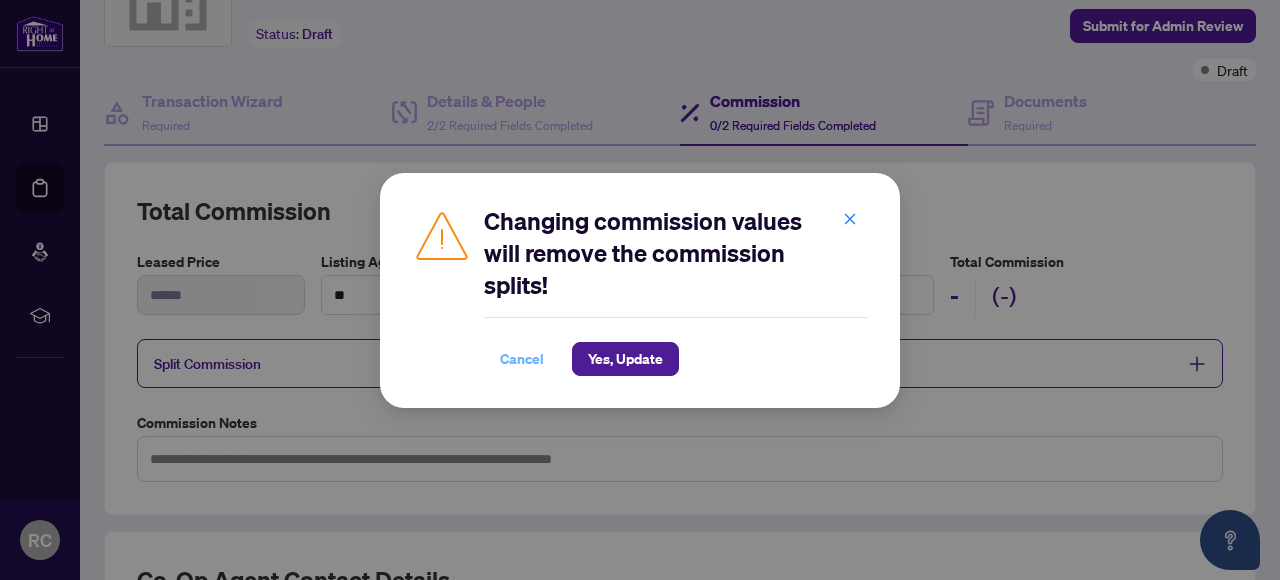 click on "Cancel" at bounding box center (522, 359) 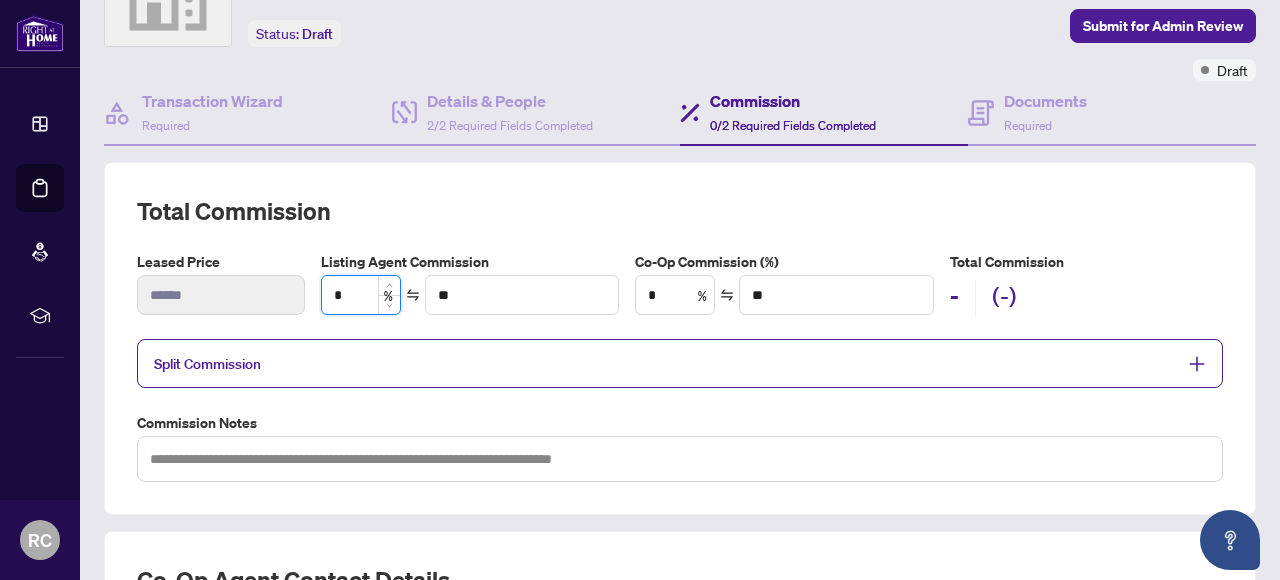 click on "*" at bounding box center [361, 295] 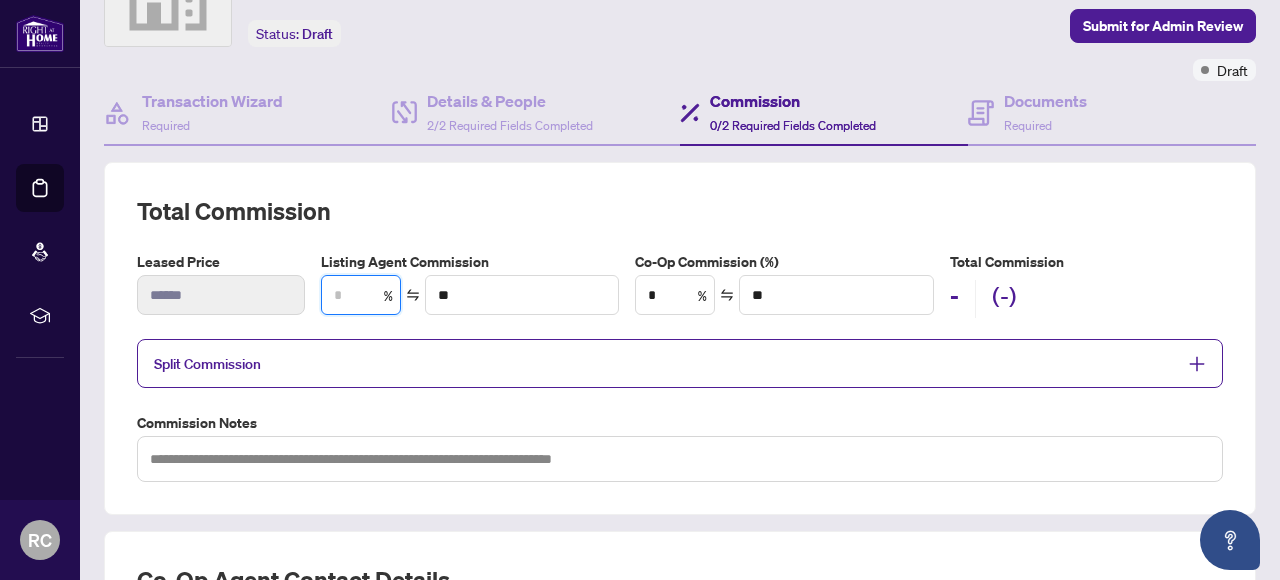 type on "*" 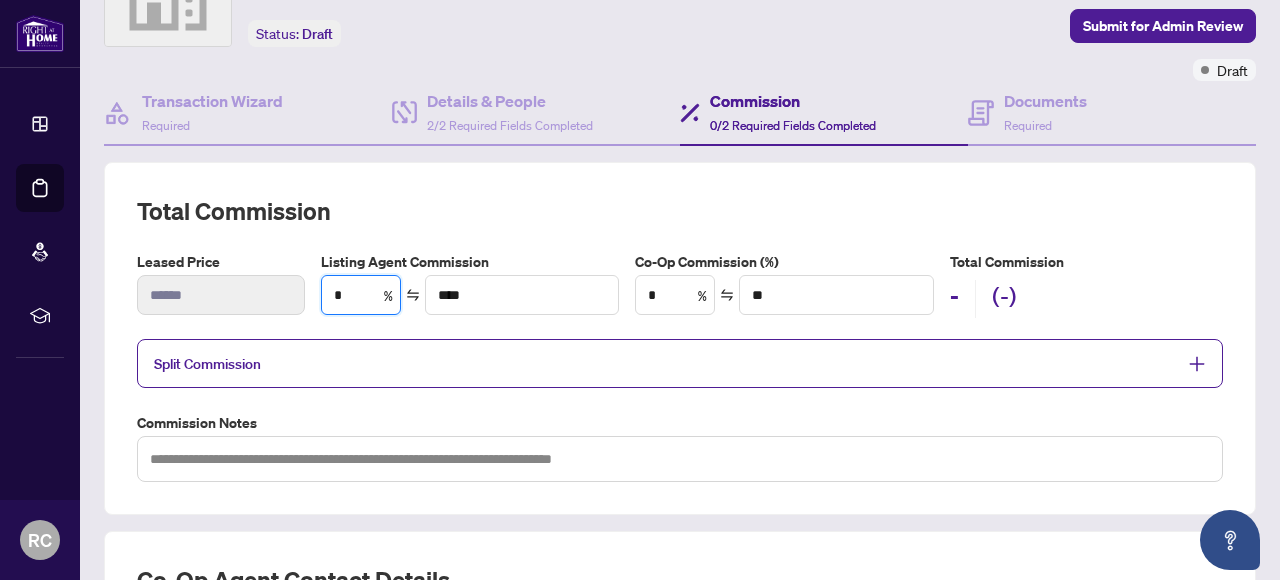 type on "**" 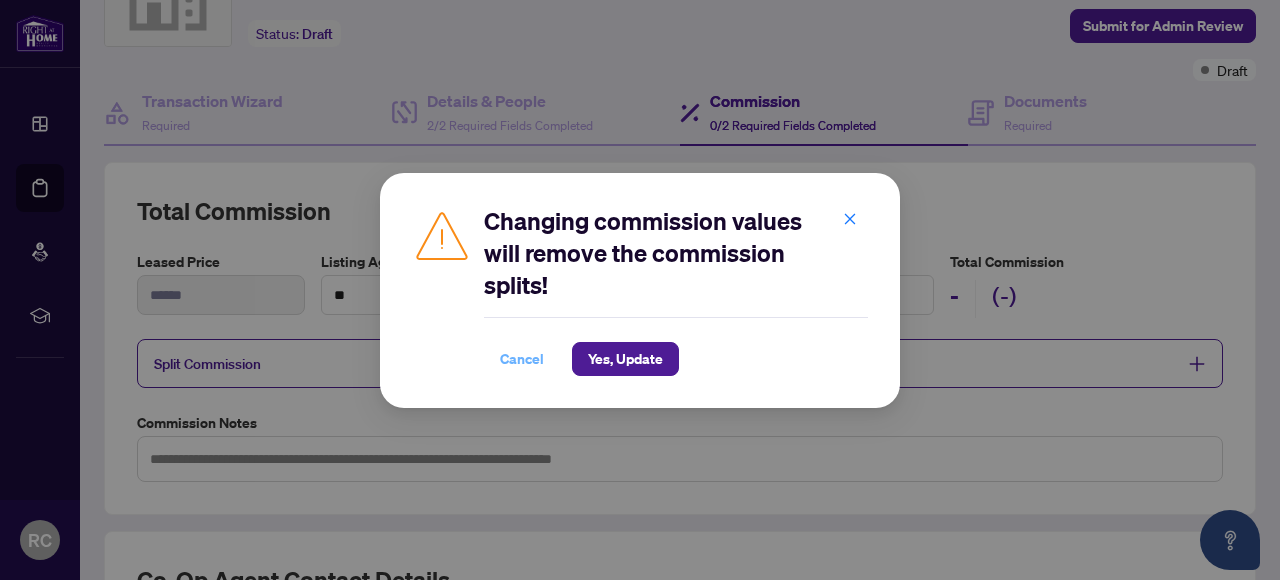 click on "Cancel" at bounding box center [522, 359] 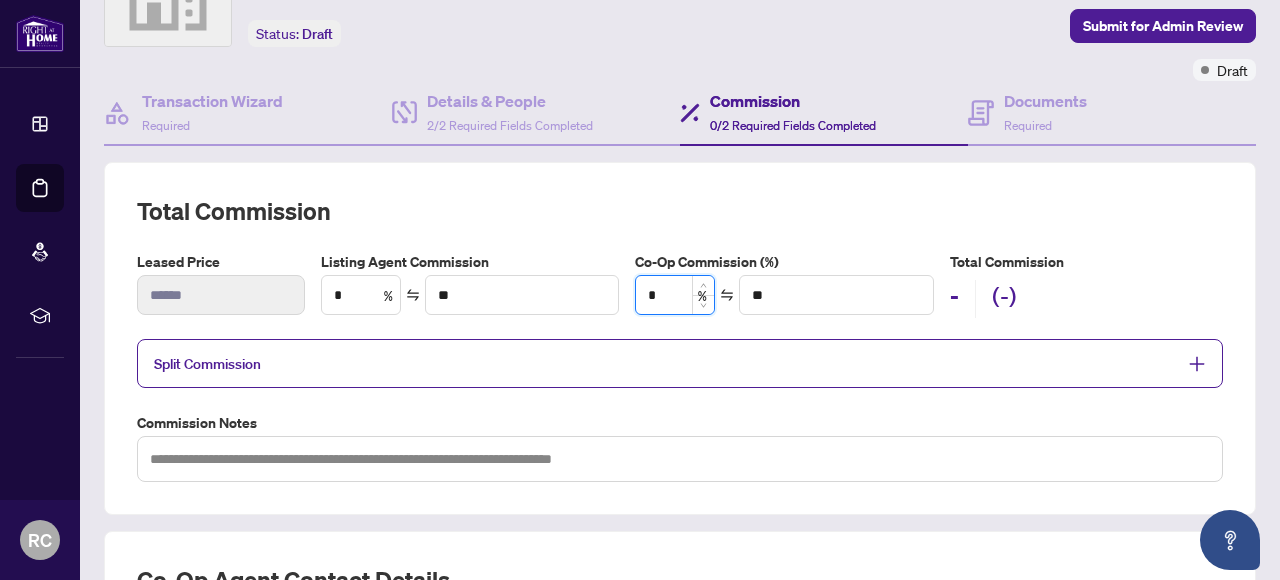 click on "*" at bounding box center (675, 295) 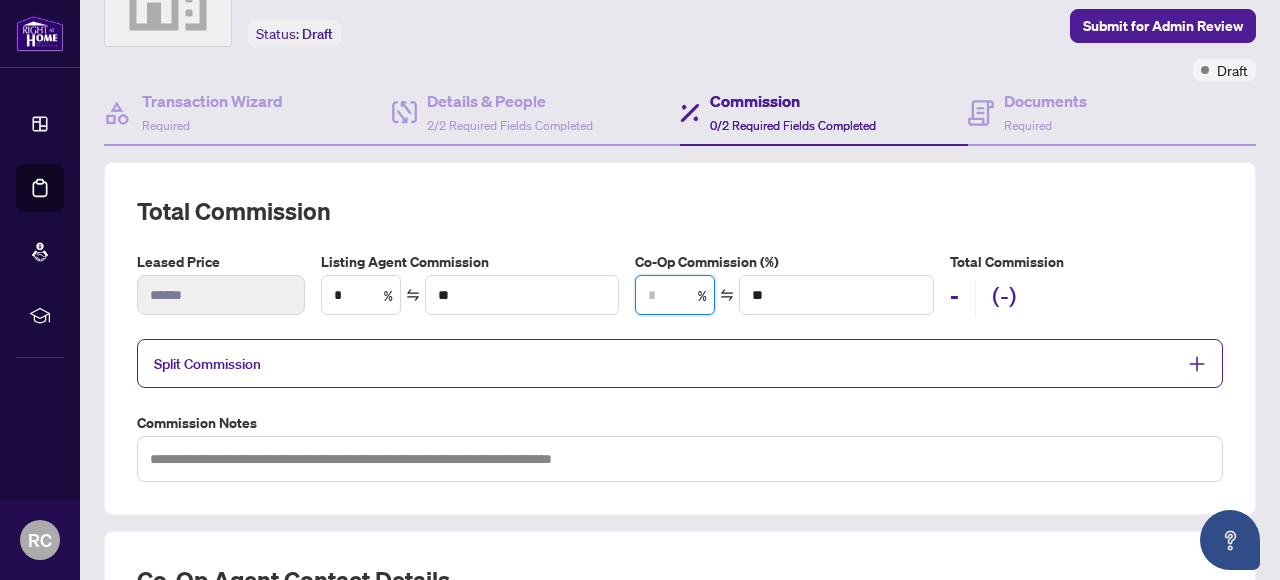 type on "*" 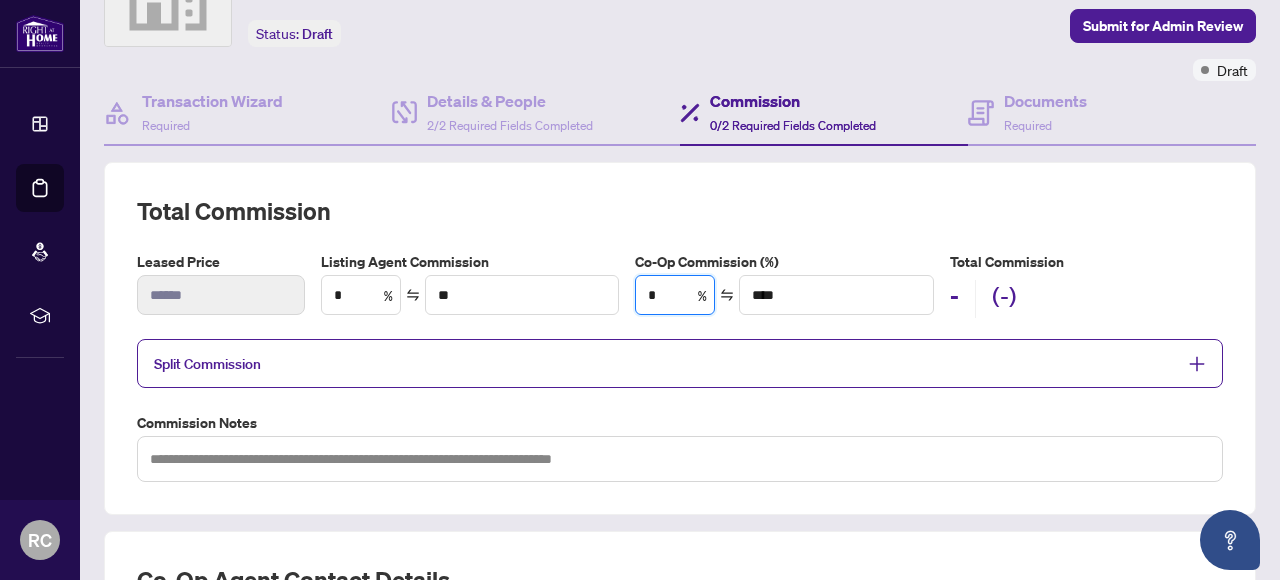type on "**" 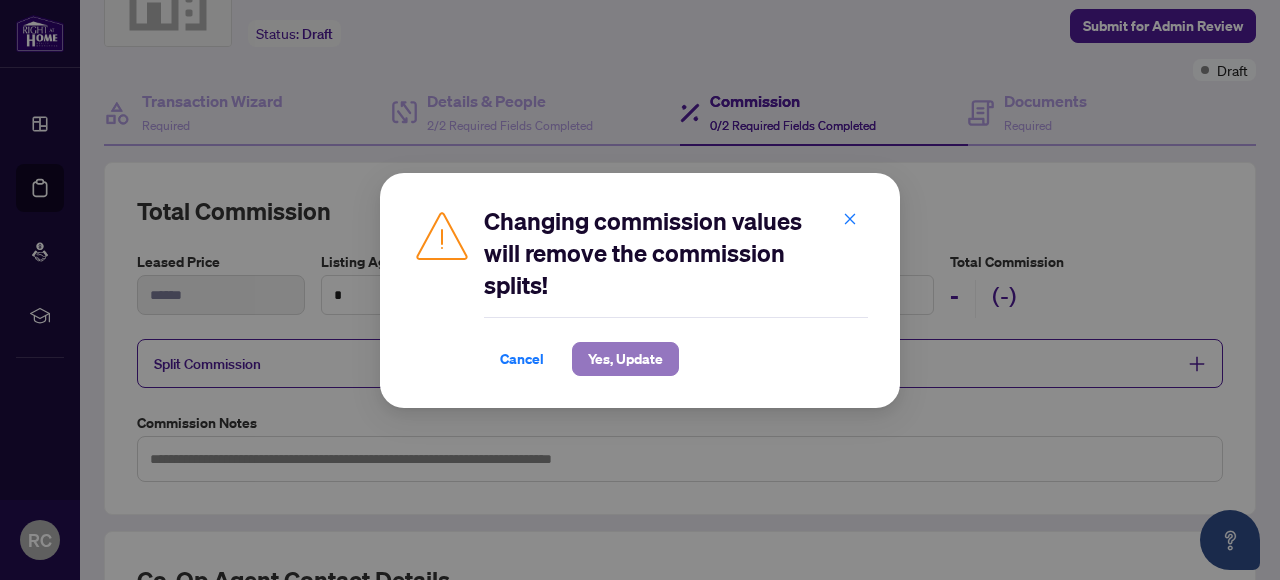click on "Yes, Update" at bounding box center [625, 359] 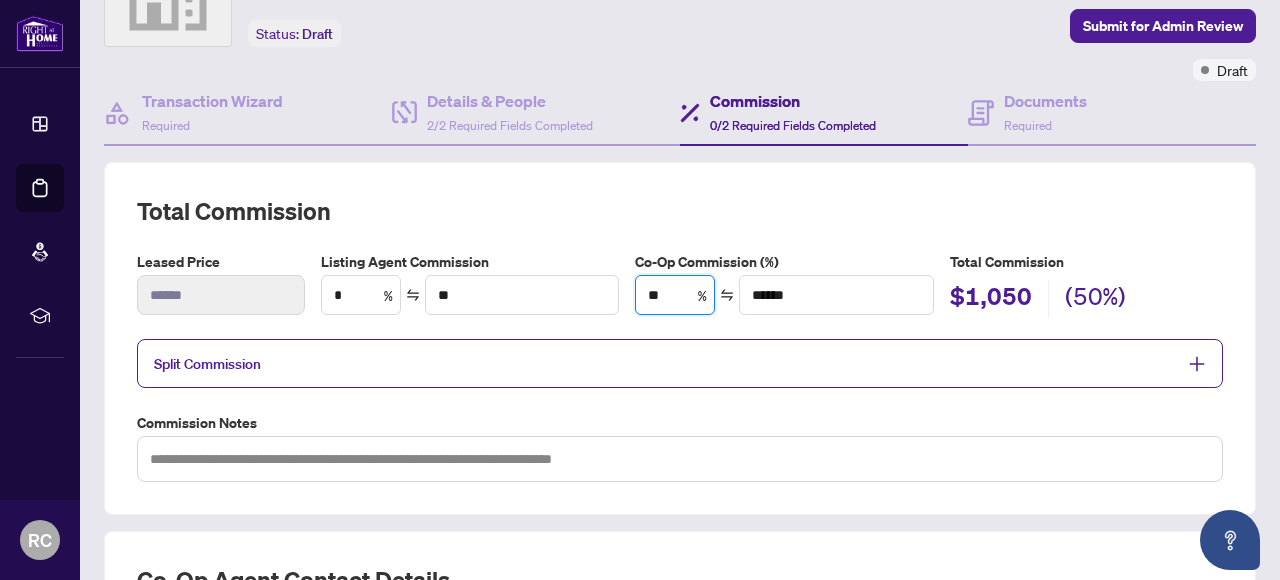 drag, startPoint x: 682, startPoint y: 291, endPoint x: 388, endPoint y: 245, distance: 297.57687 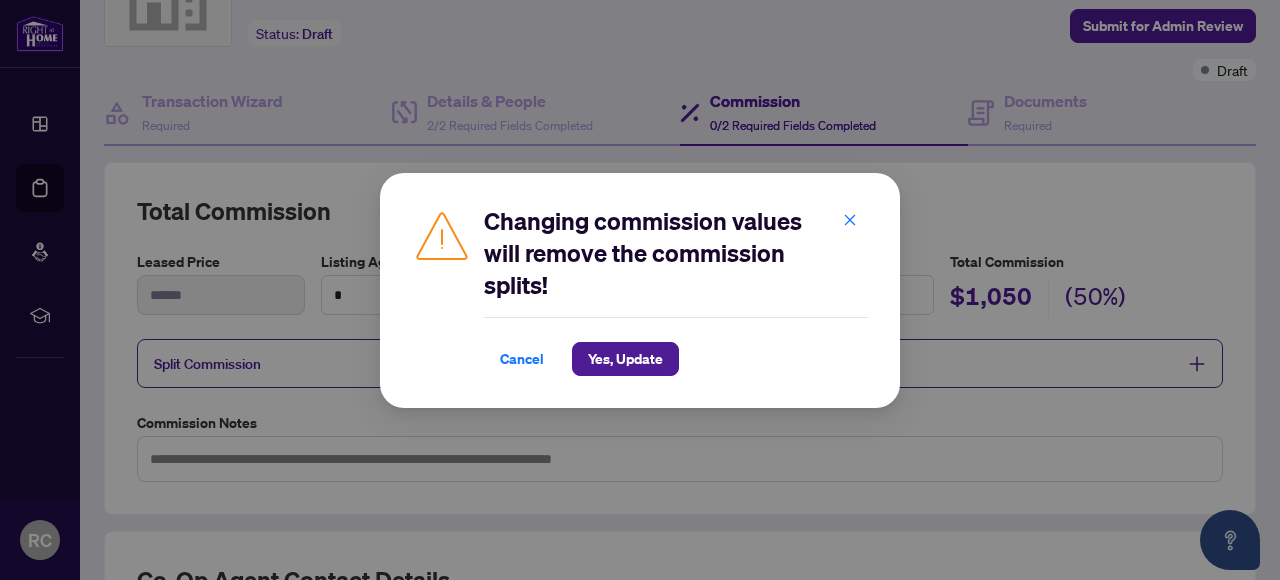 type on "*" 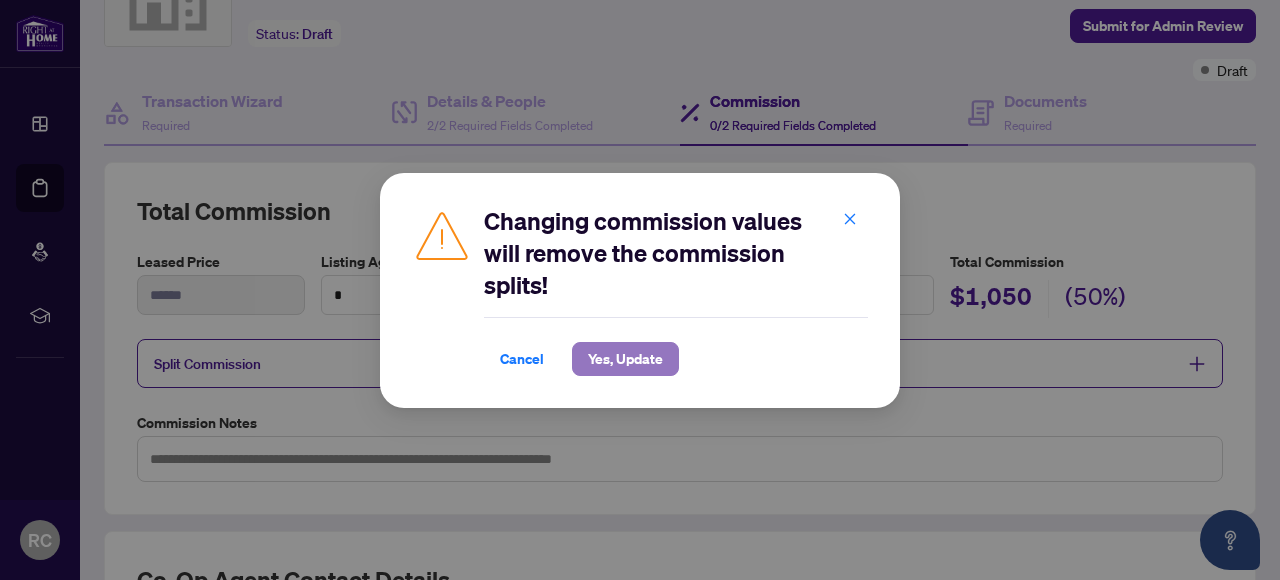 click on "Yes, Update" at bounding box center [625, 359] 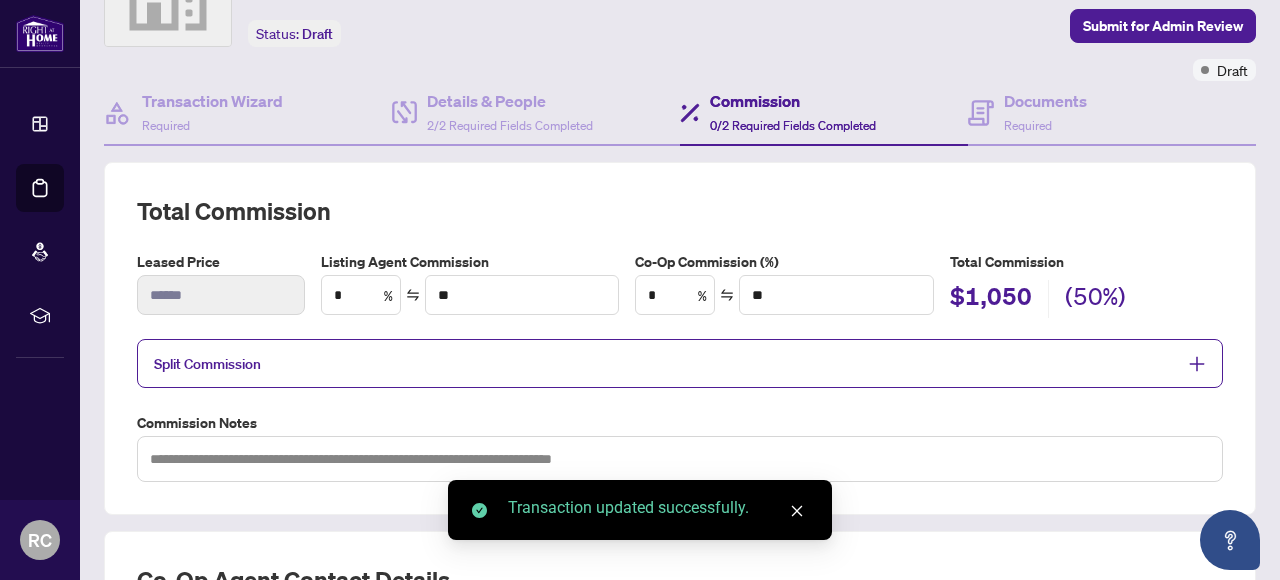 click on "Split Commission" at bounding box center (665, 363) 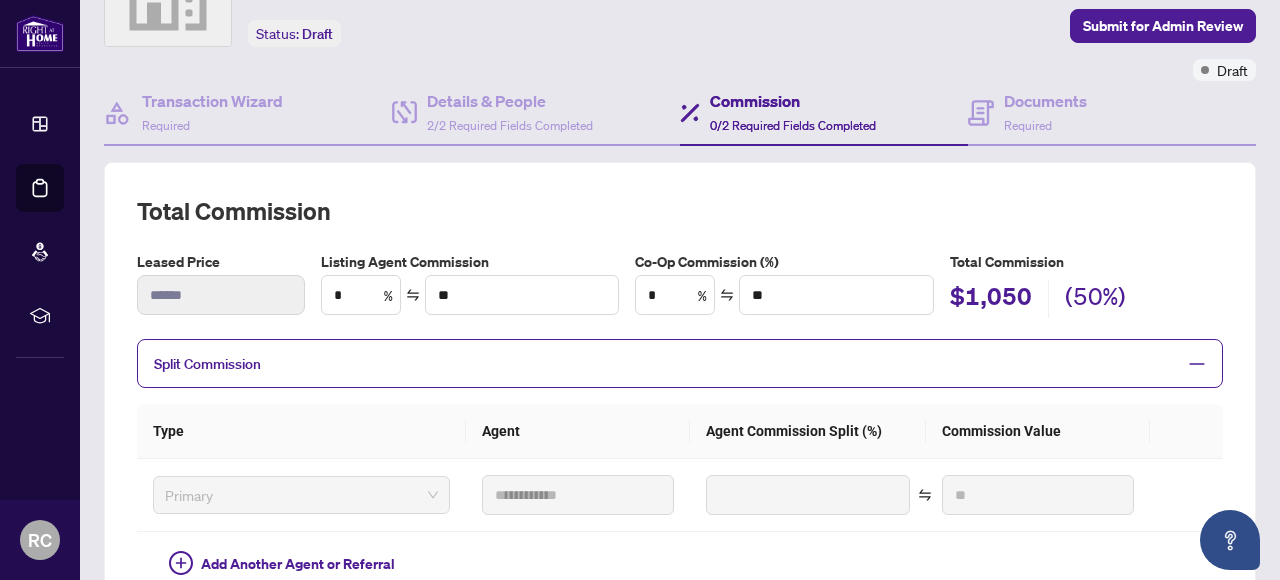 click on "Split Commission" at bounding box center (665, 363) 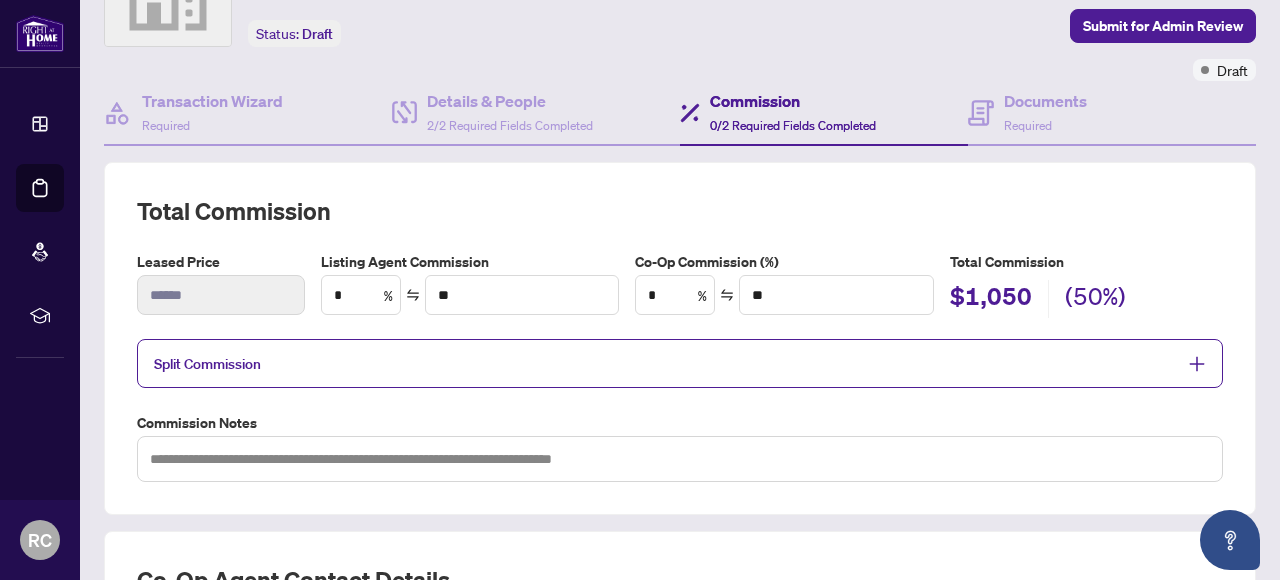 click on "Split Commission" at bounding box center (665, 363) 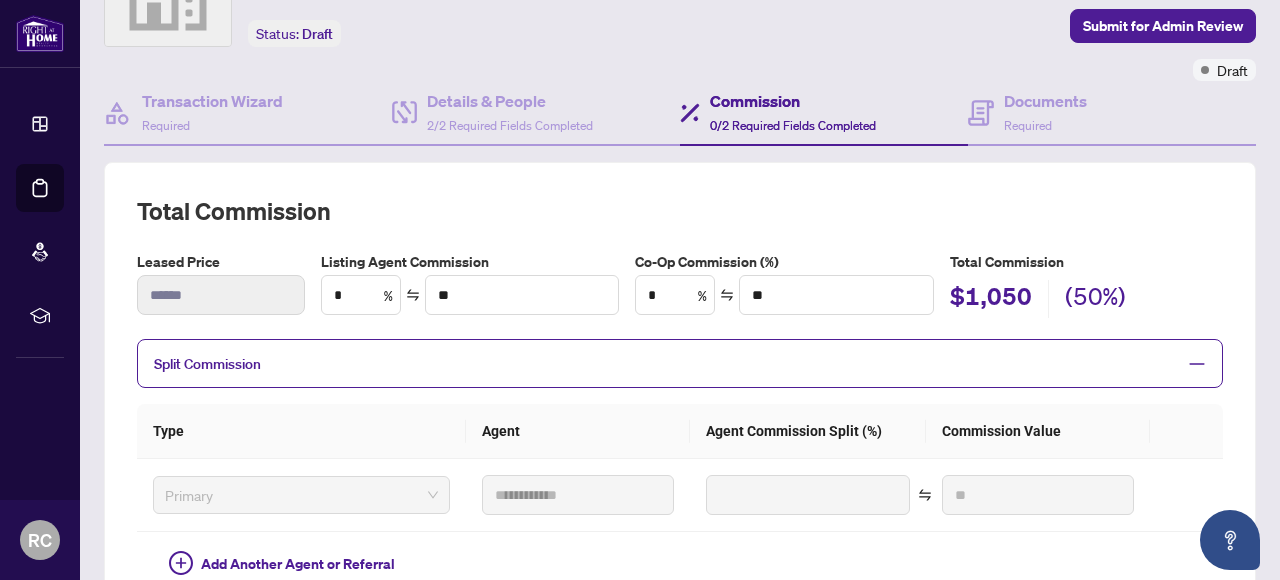 click on "Split Commission" at bounding box center (665, 363) 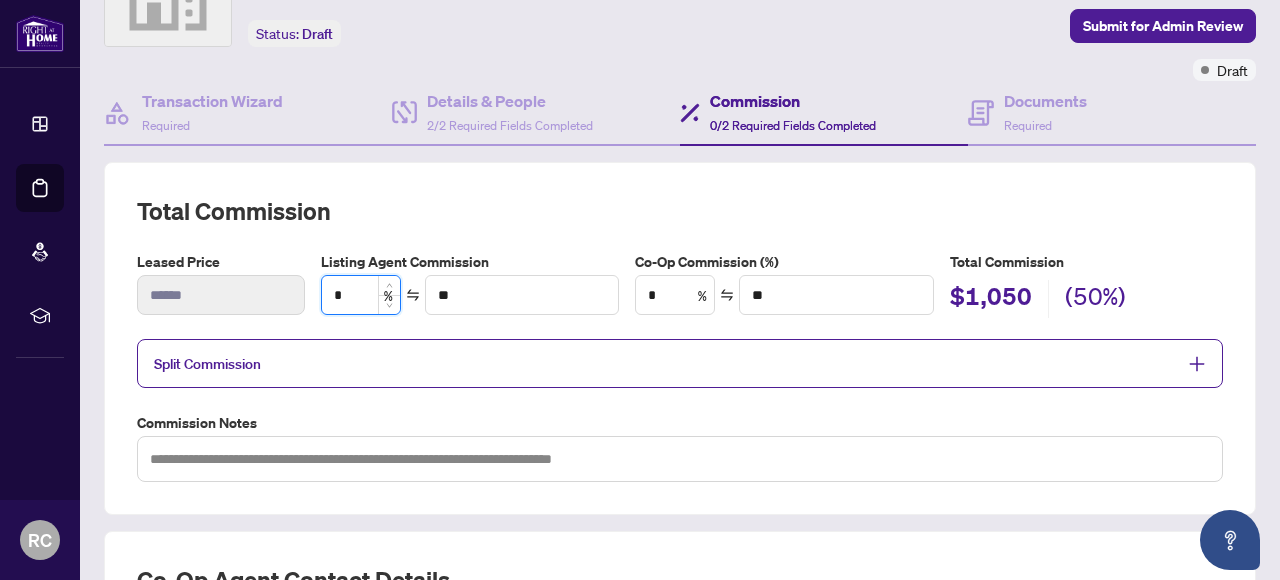 click on "*" at bounding box center (361, 295) 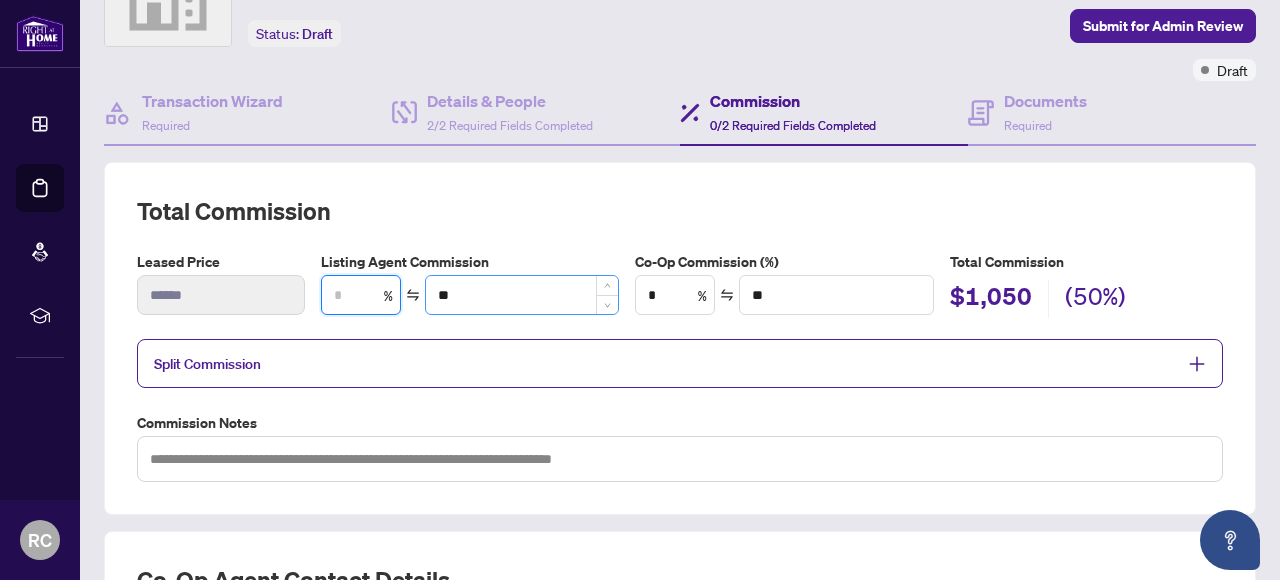 type on "*" 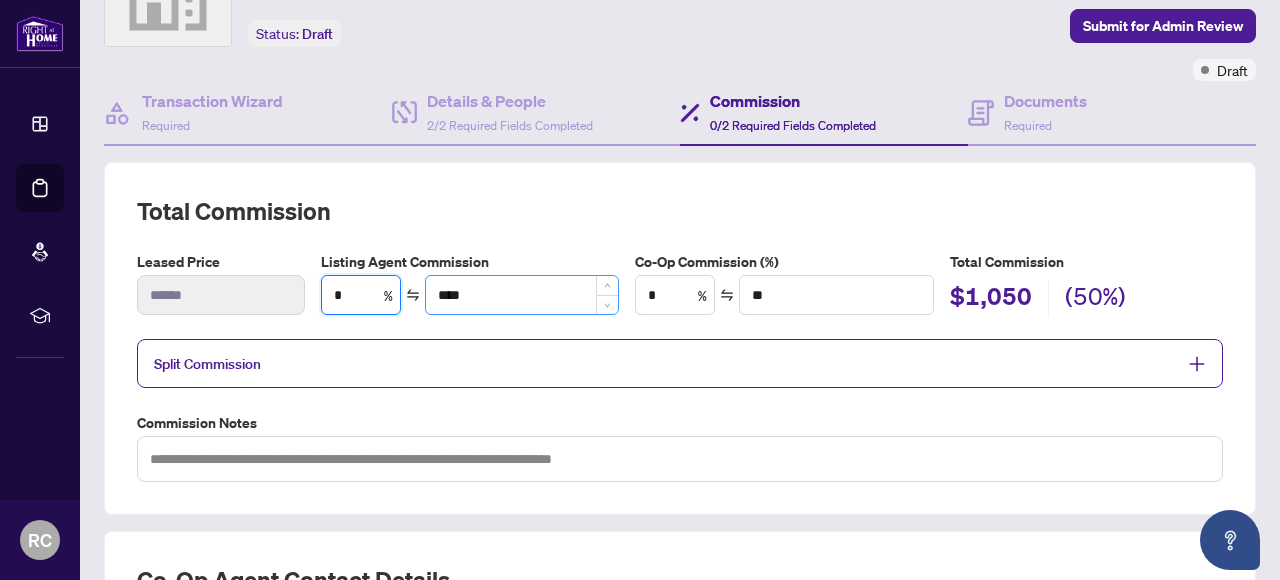 type on "**" 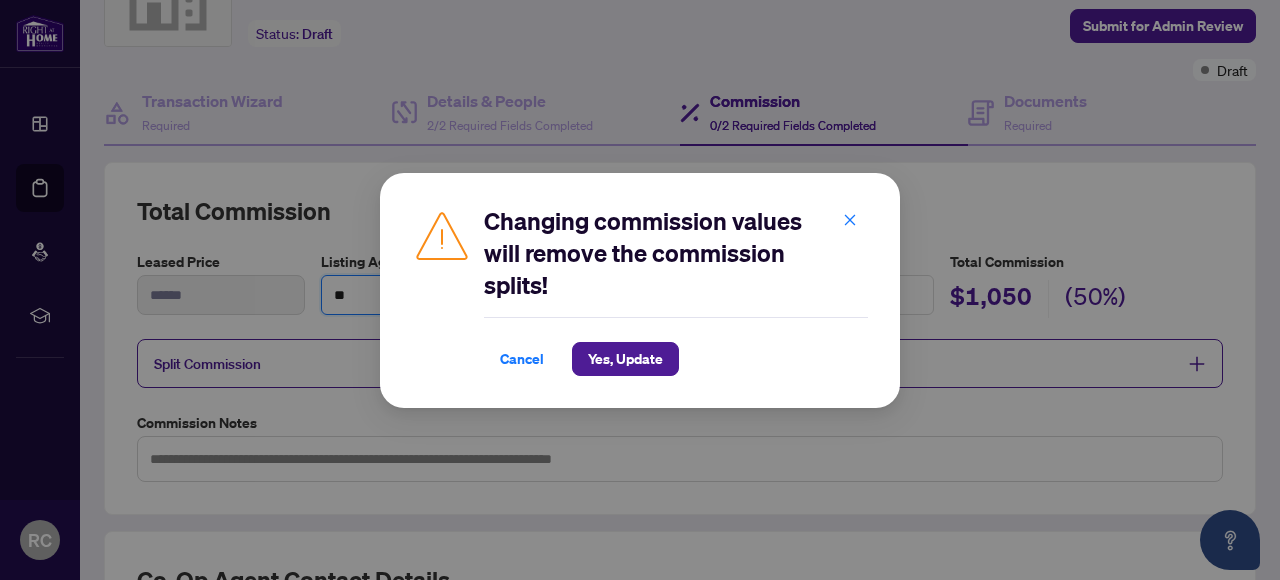 type on "**" 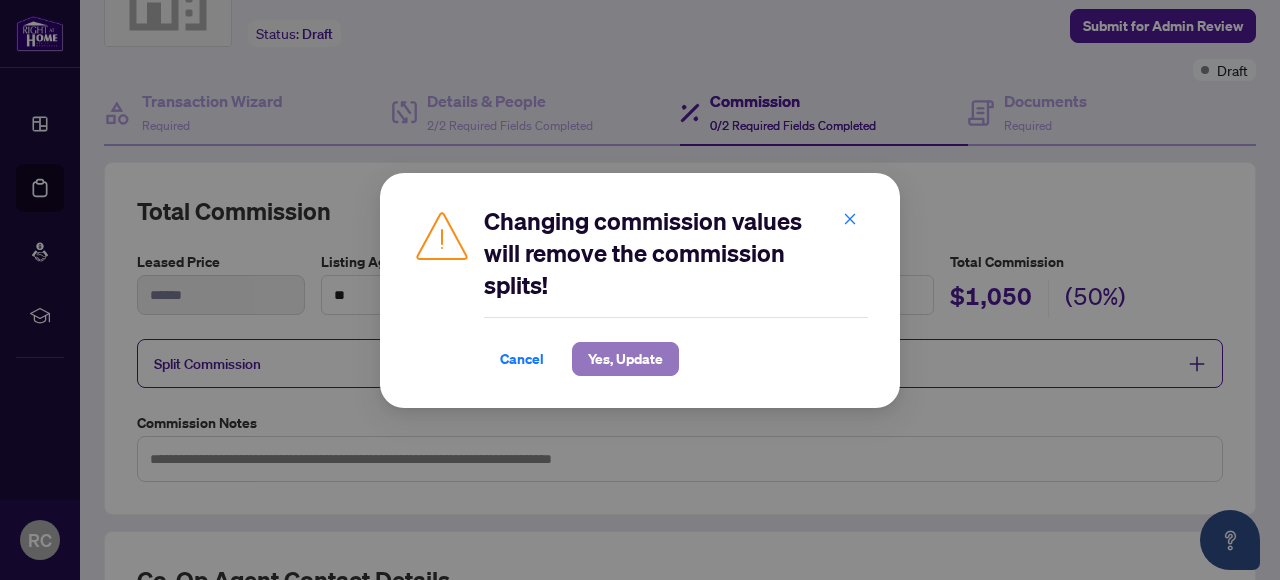 click on "Yes, Update" at bounding box center (625, 359) 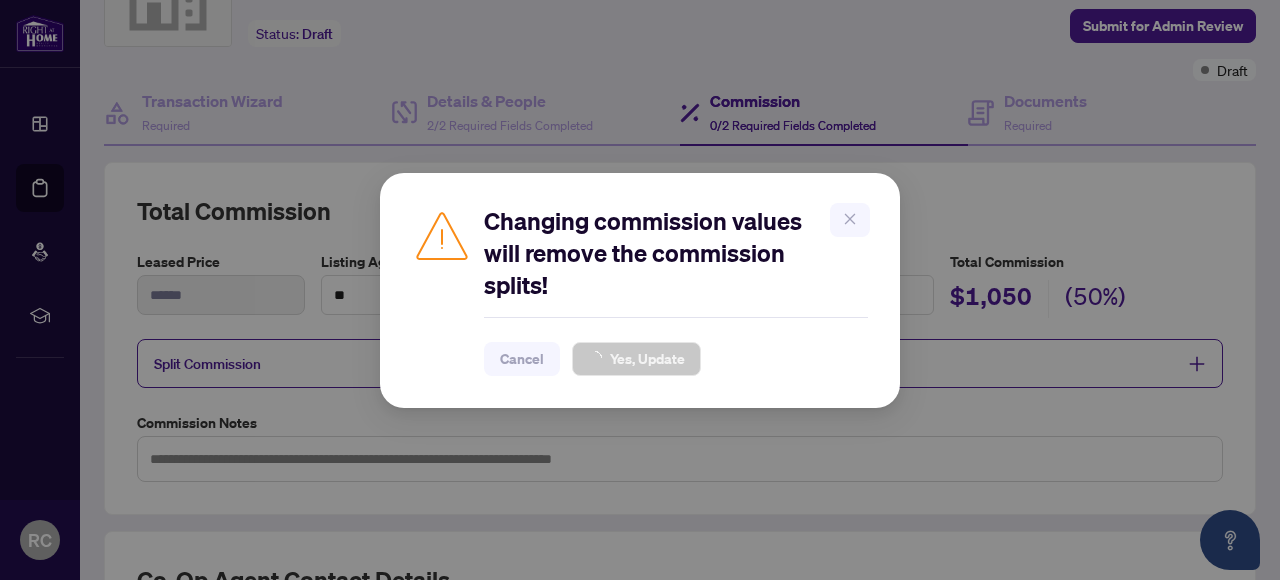 type on "**" 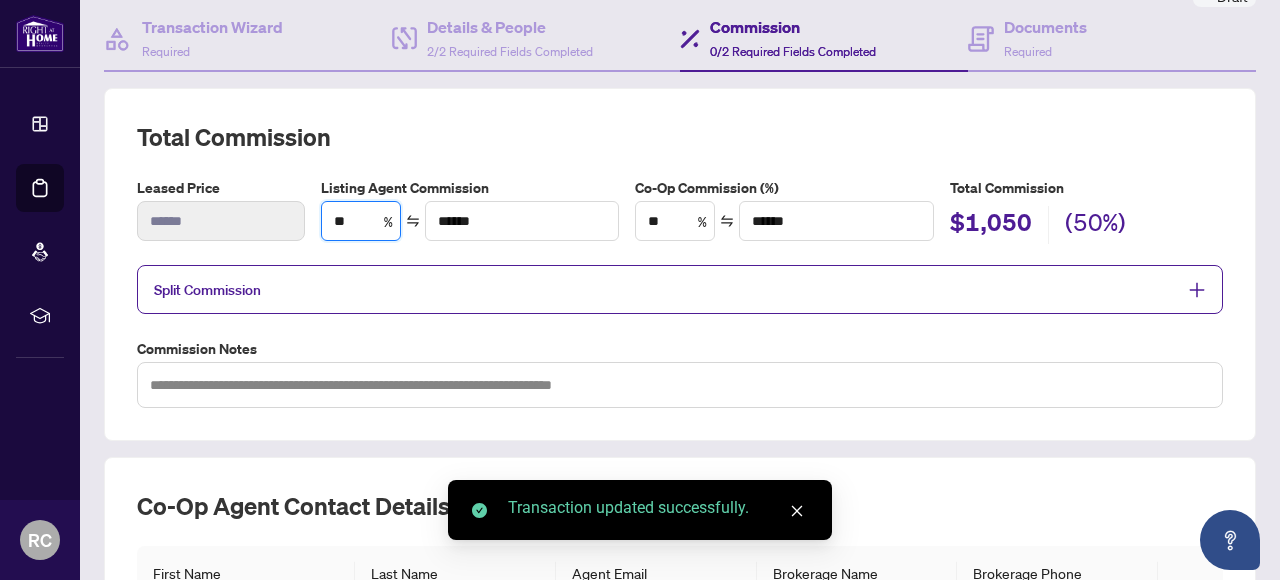 scroll, scrollTop: 212, scrollLeft: 0, axis: vertical 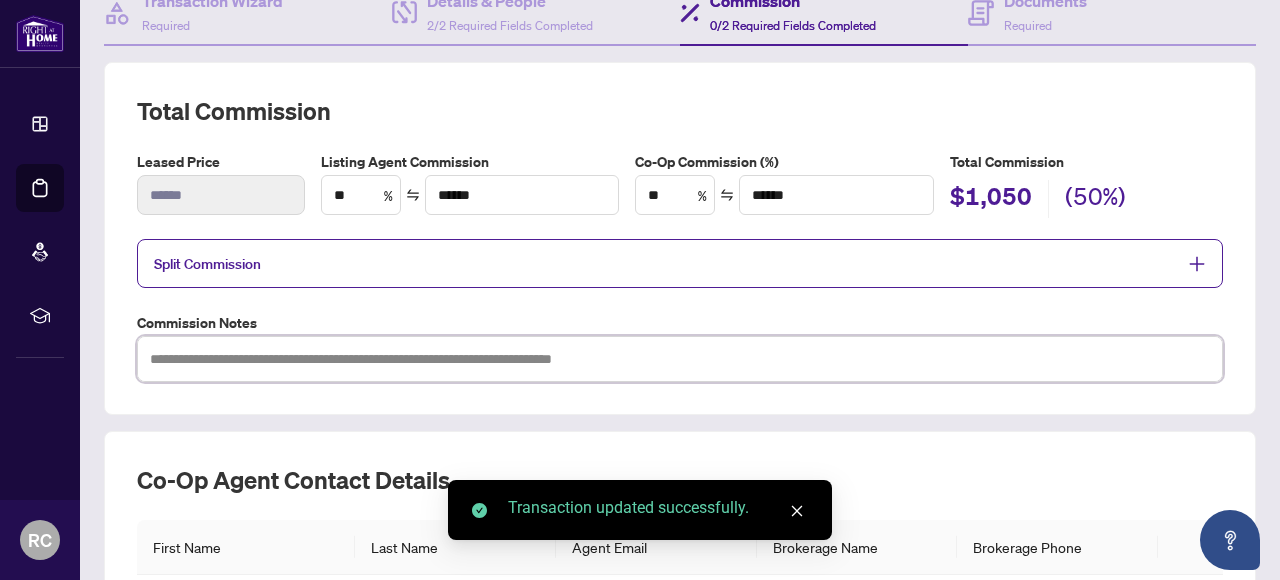 click at bounding box center [680, 358] 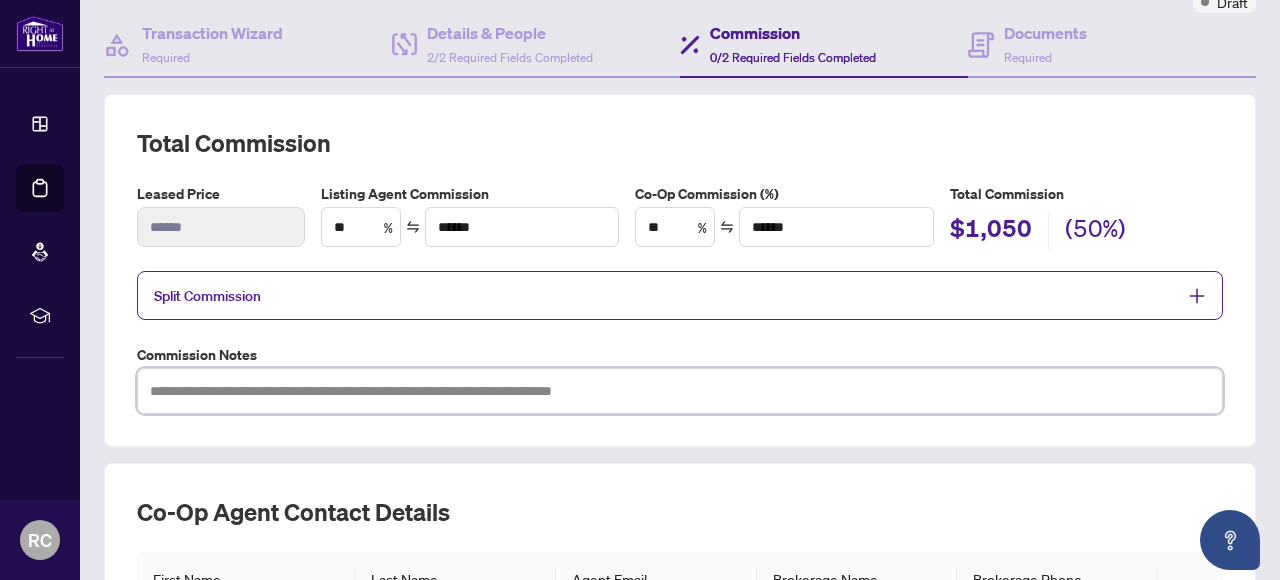 scroll, scrollTop: 112, scrollLeft: 0, axis: vertical 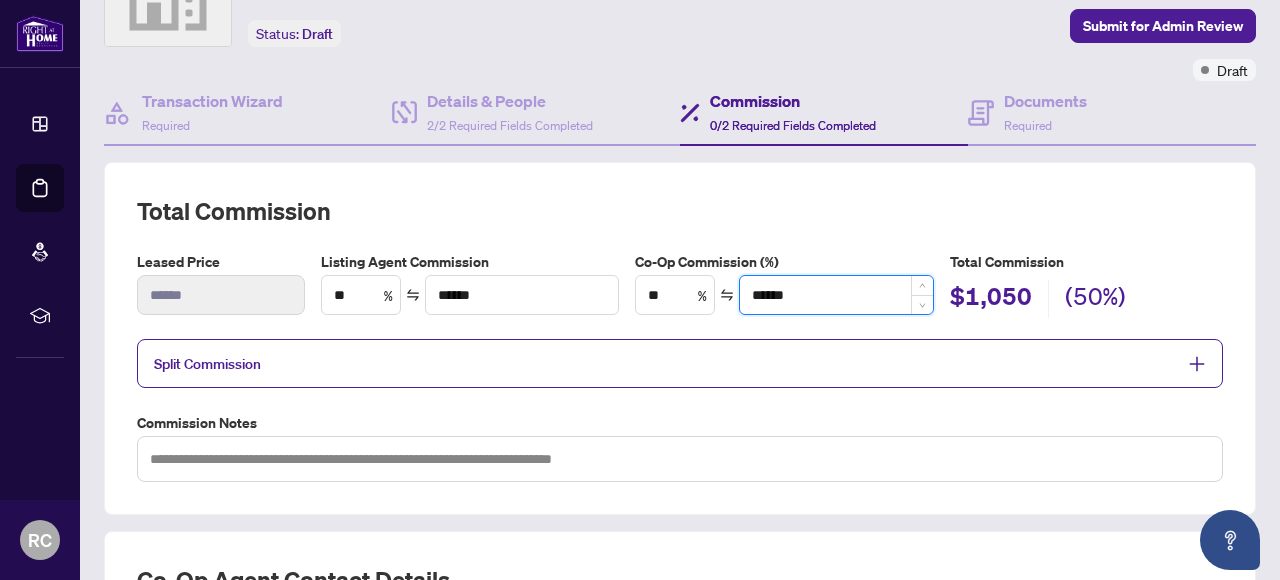 click on "******" at bounding box center (836, 295) 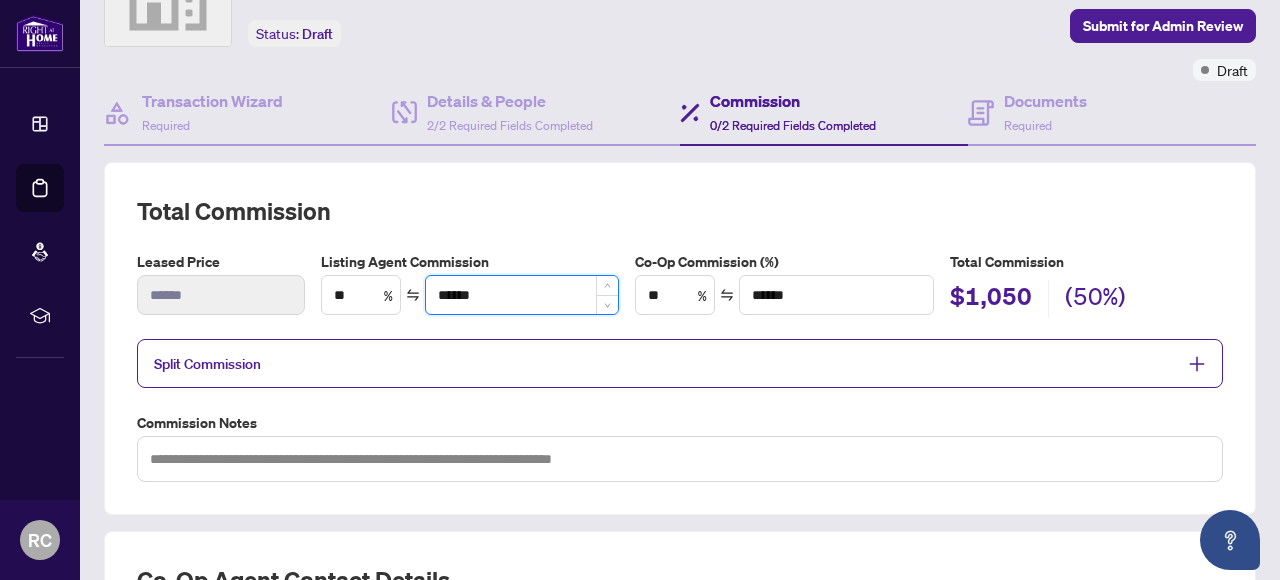 click on "******" at bounding box center (522, 295) 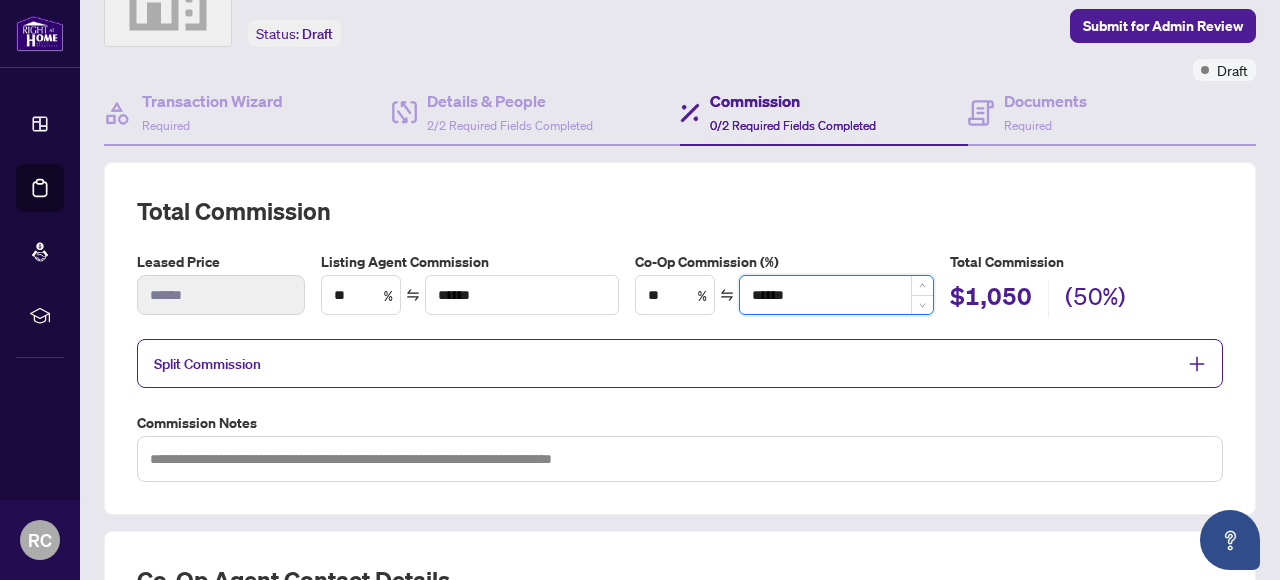 click on "******" at bounding box center [836, 295] 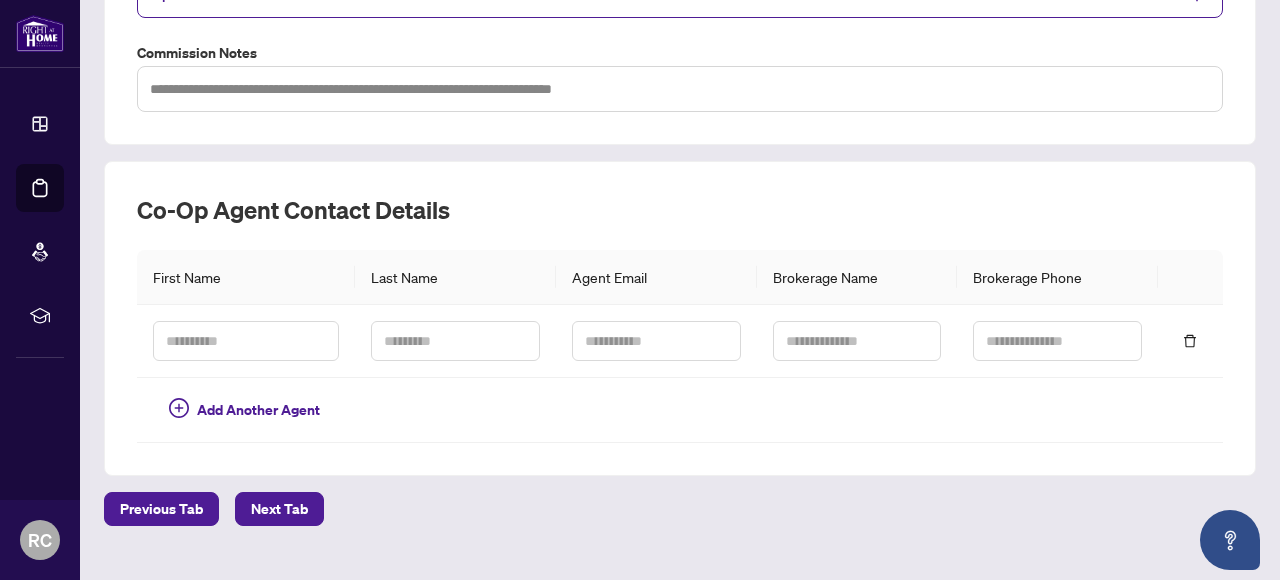 scroll, scrollTop: 512, scrollLeft: 0, axis: vertical 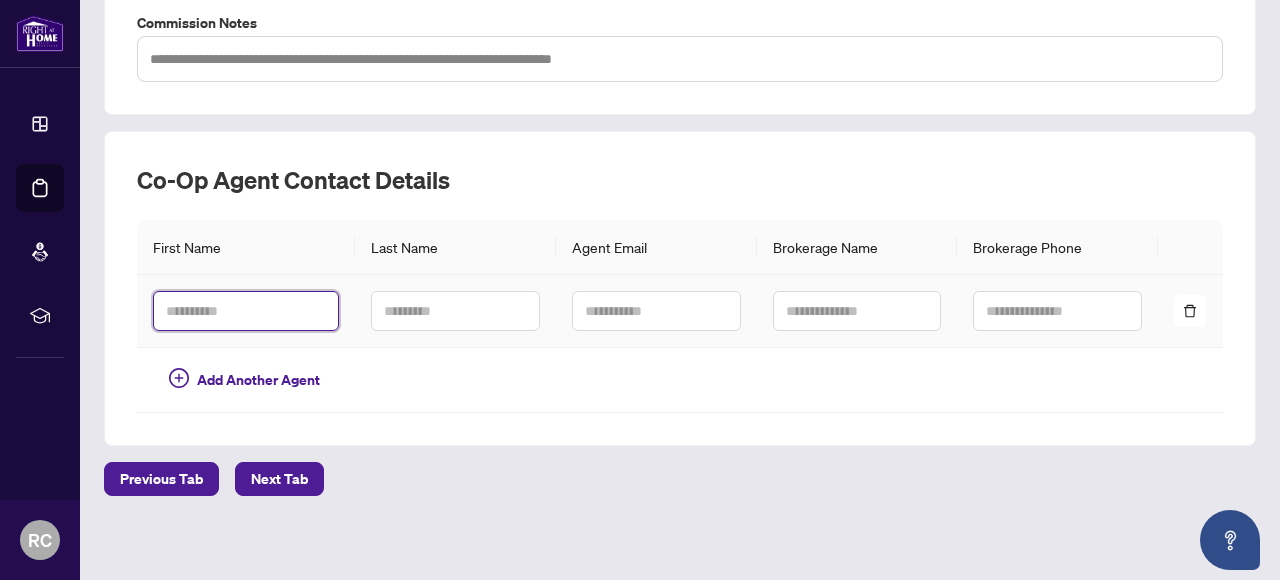 click at bounding box center (246, 311) 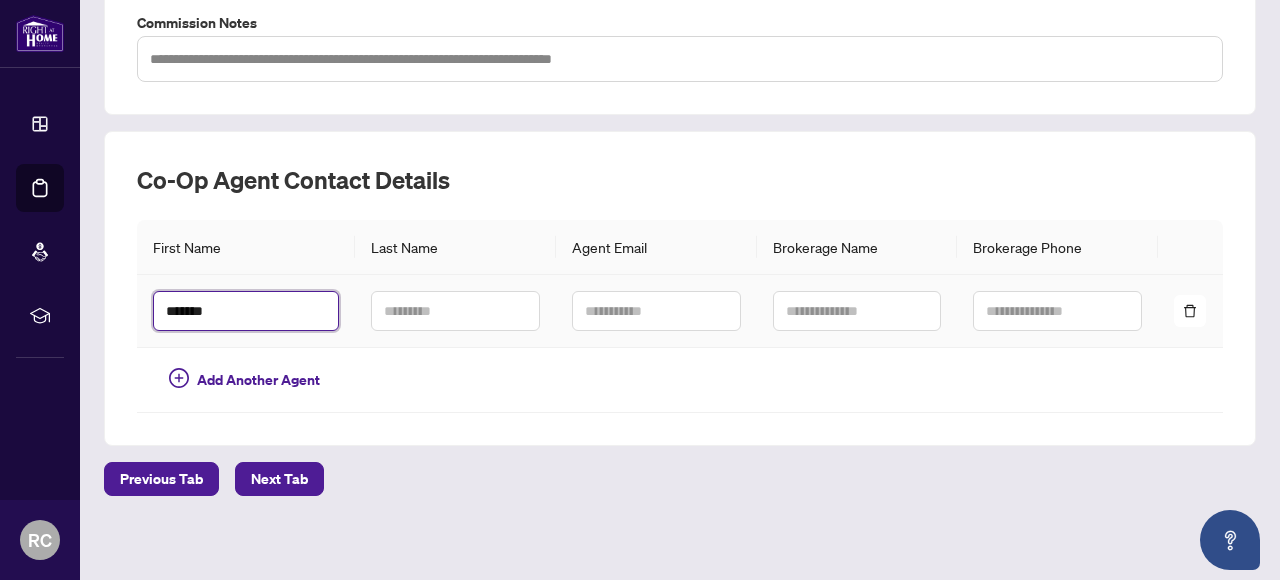 type on "*******" 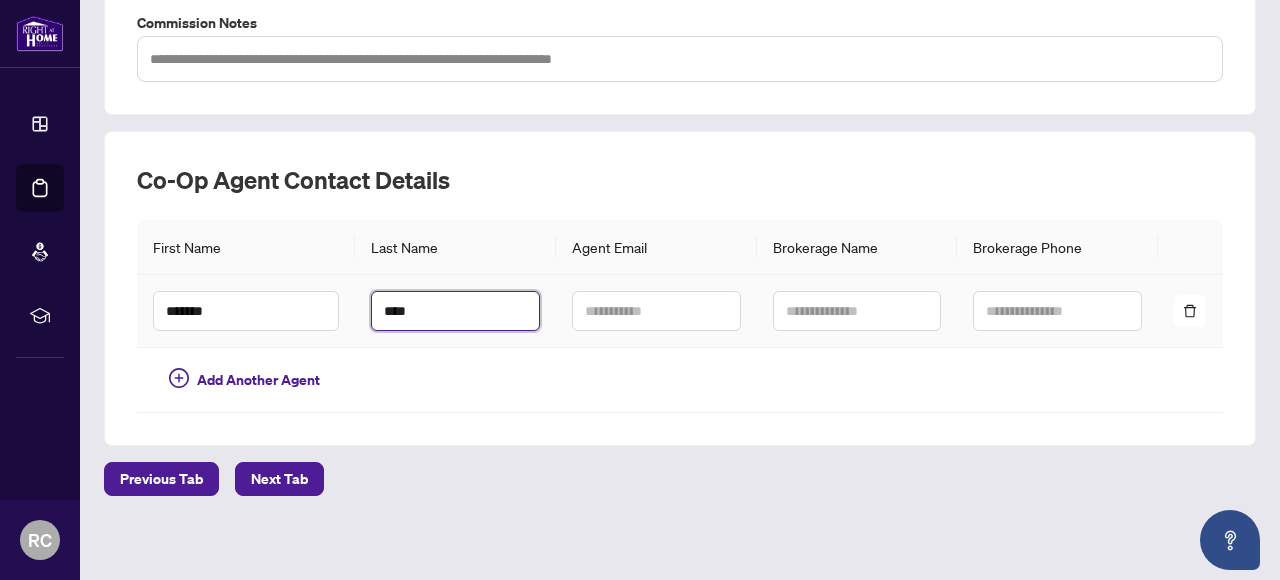 type on "****" 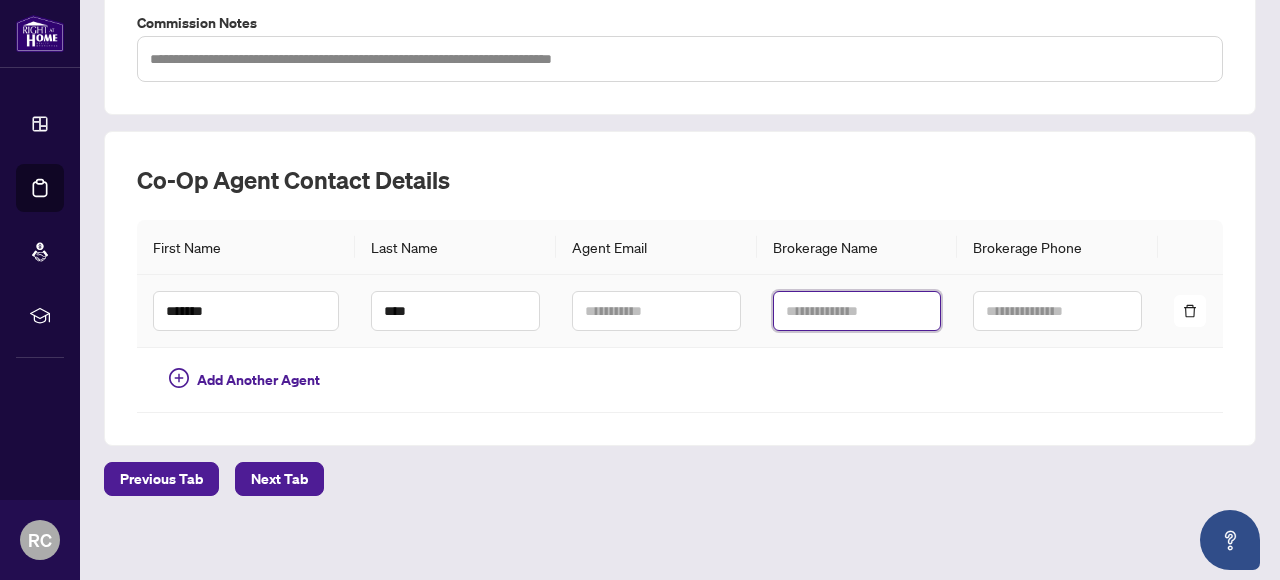 click at bounding box center (857, 311) 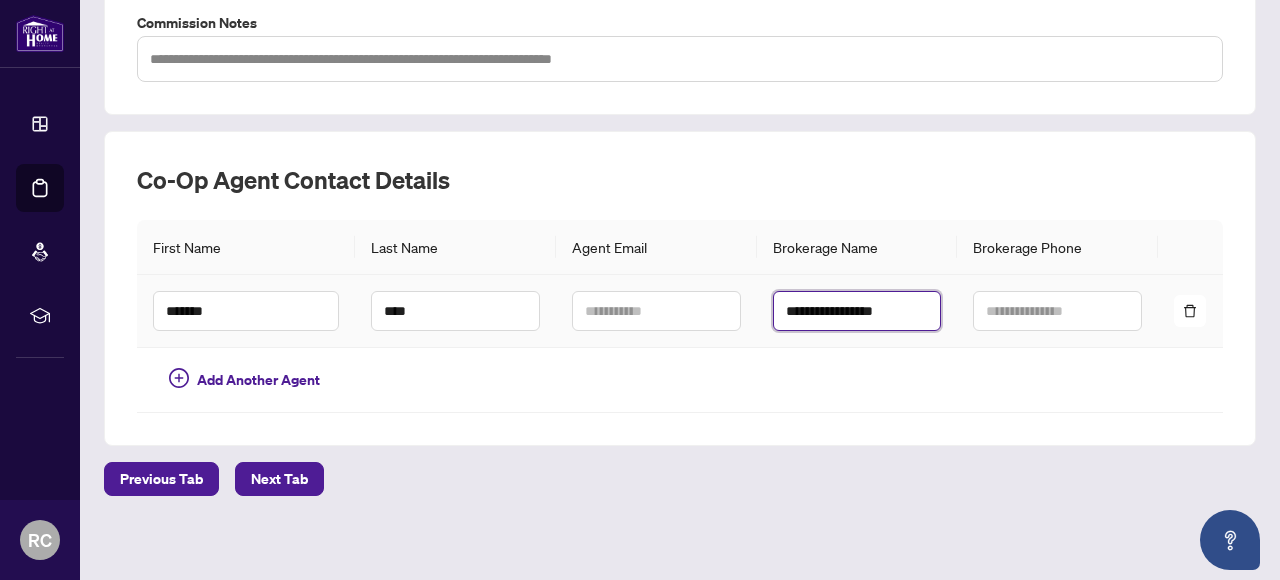 type on "**********" 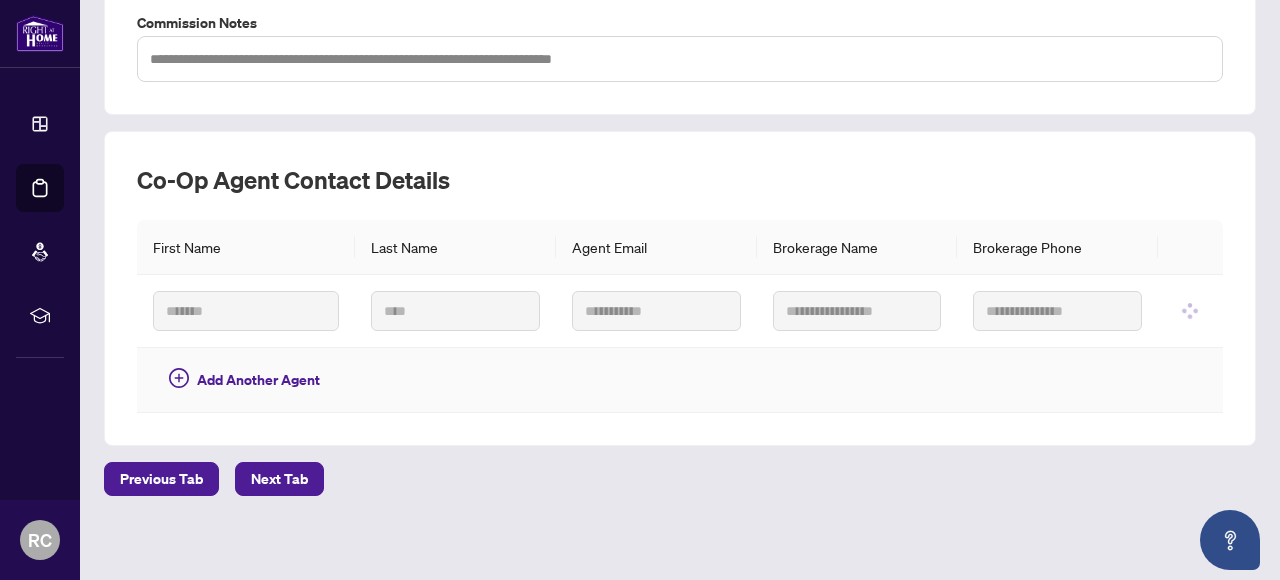 click at bounding box center [857, 380] 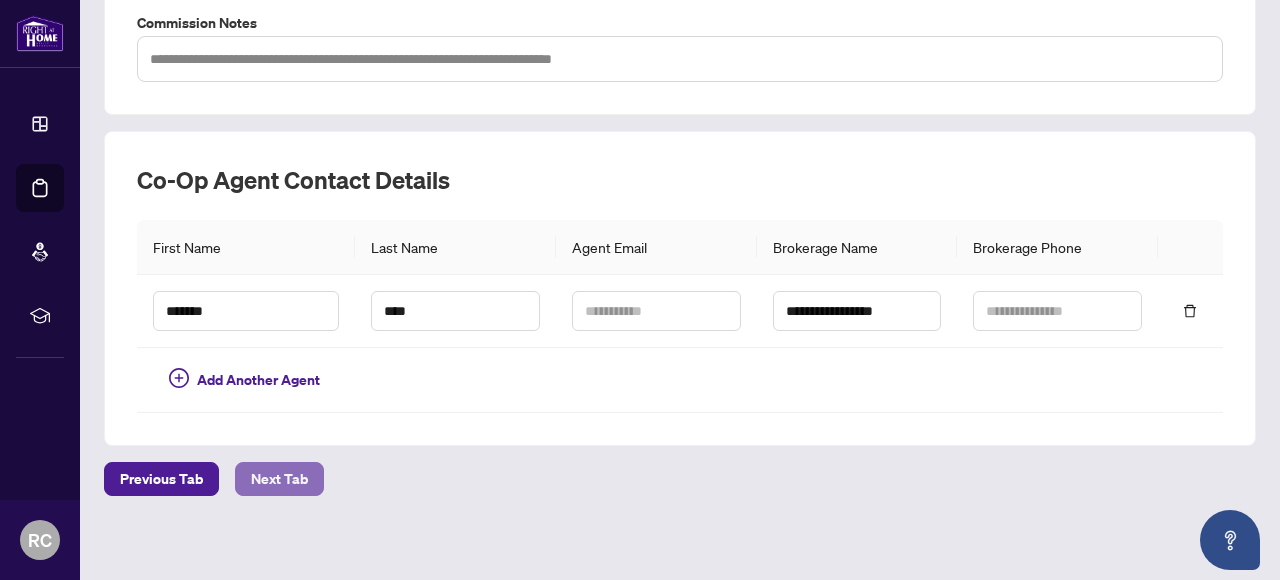 click on "Next Tab" at bounding box center (279, 479) 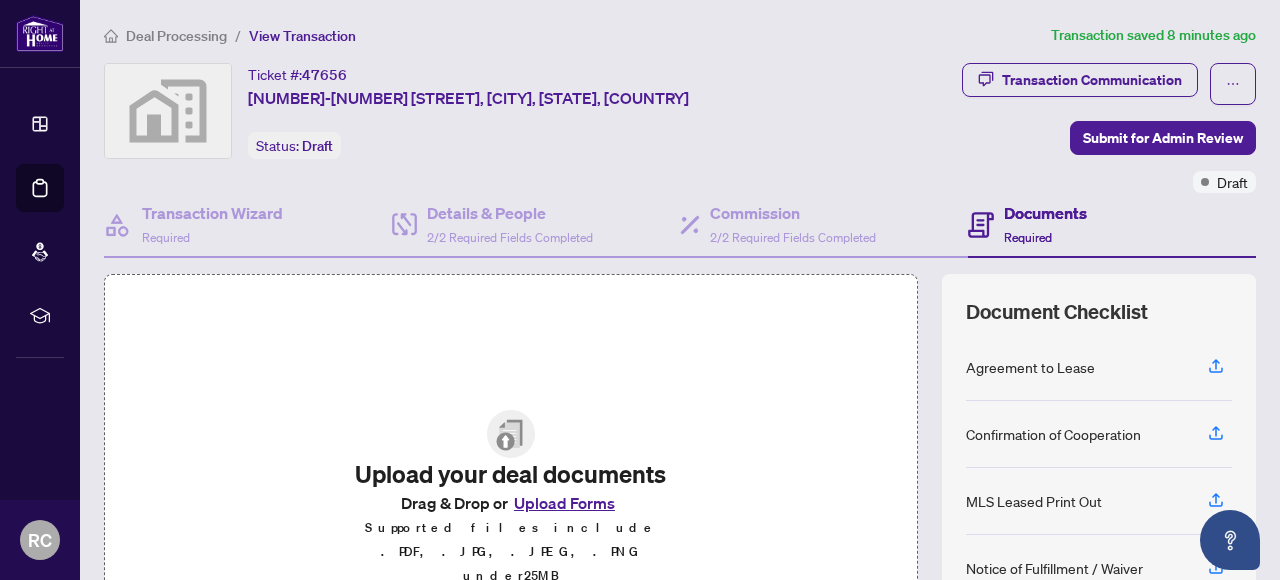 scroll, scrollTop: 284, scrollLeft: 0, axis: vertical 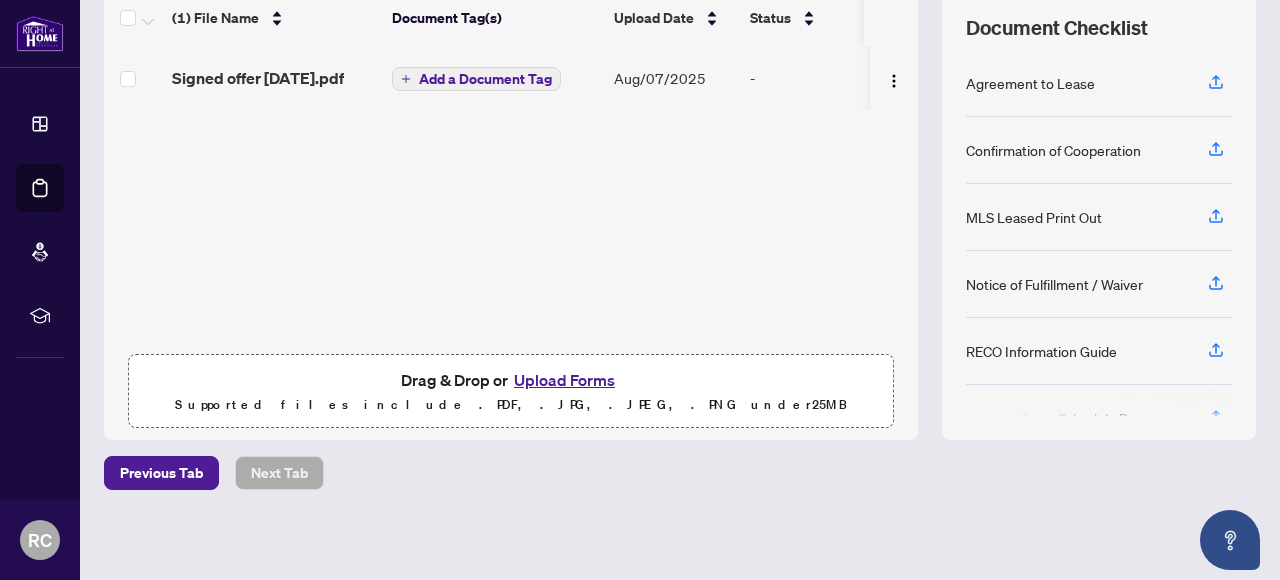click on "Add a Document Tag" at bounding box center [485, 79] 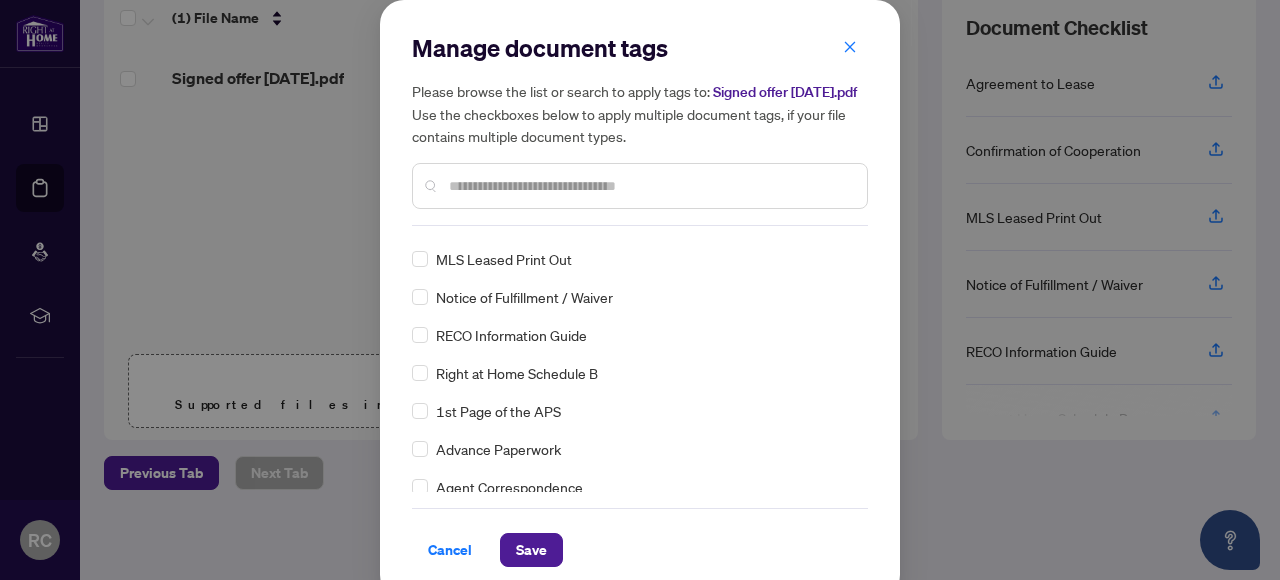 scroll, scrollTop: 100, scrollLeft: 0, axis: vertical 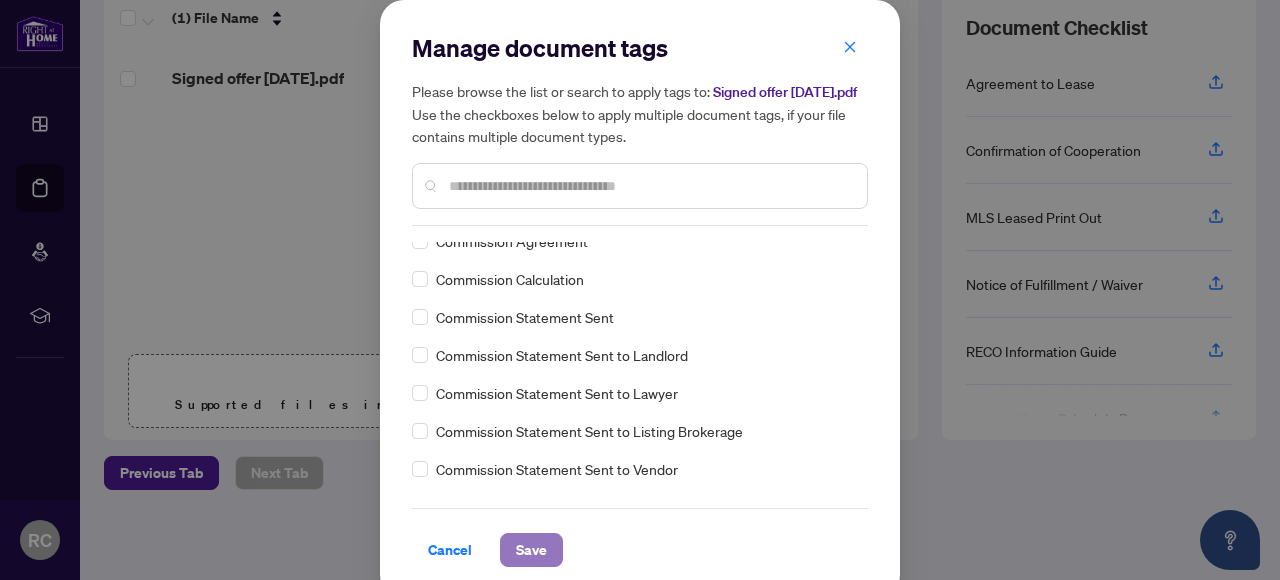 click on "Save" at bounding box center [531, 550] 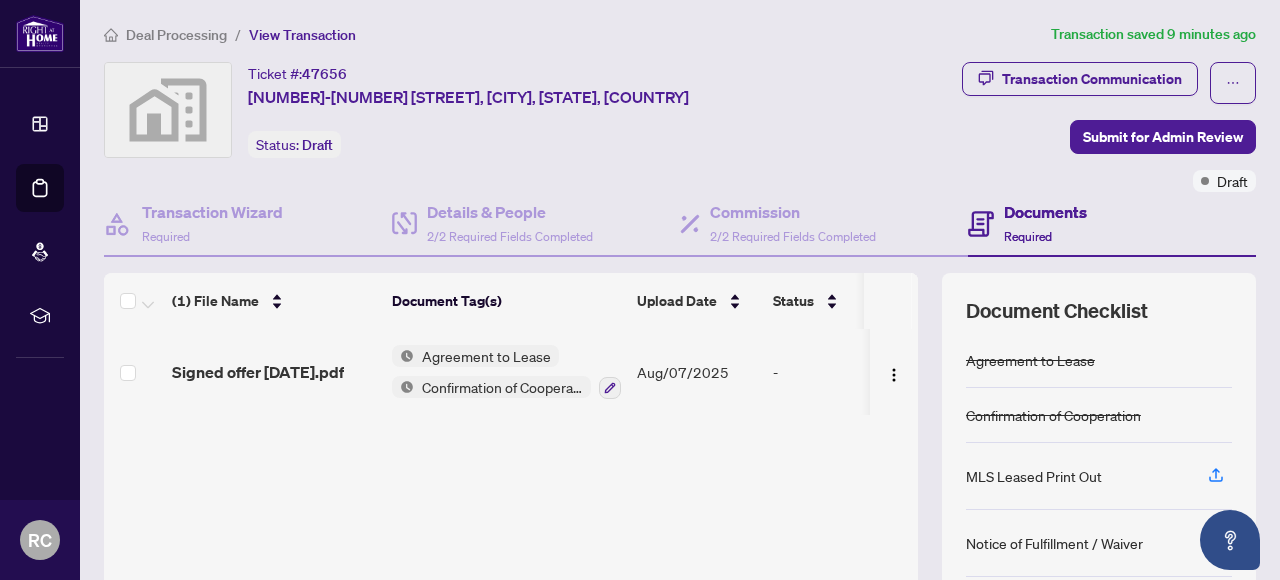 scroll, scrollTop: 0, scrollLeft: 0, axis: both 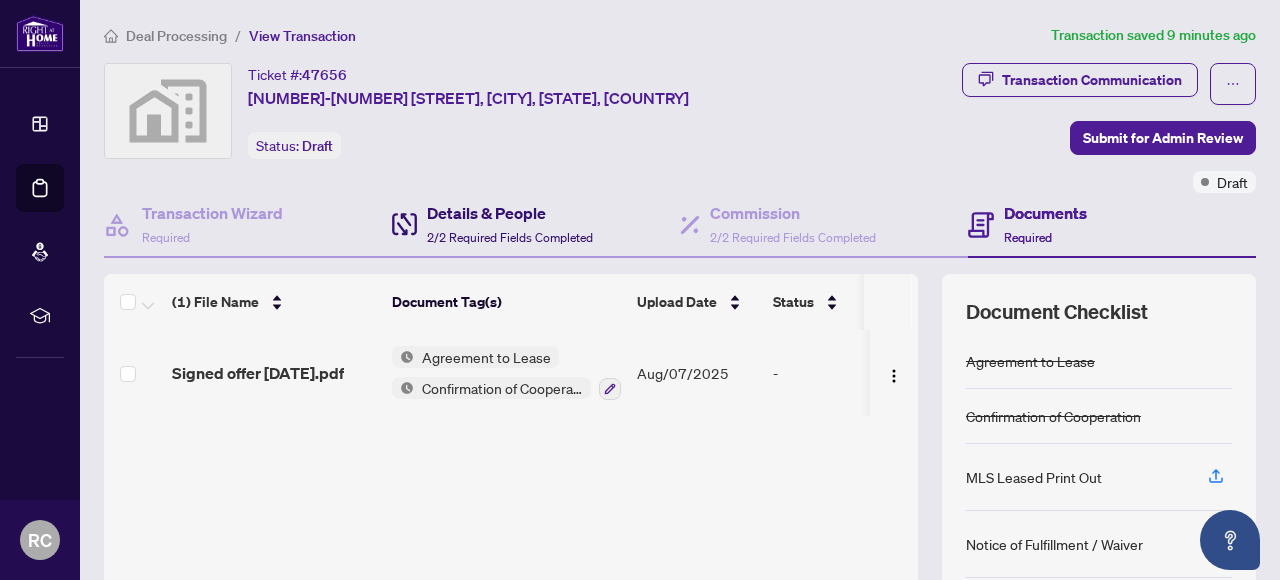 click on "Details & People" at bounding box center (510, 213) 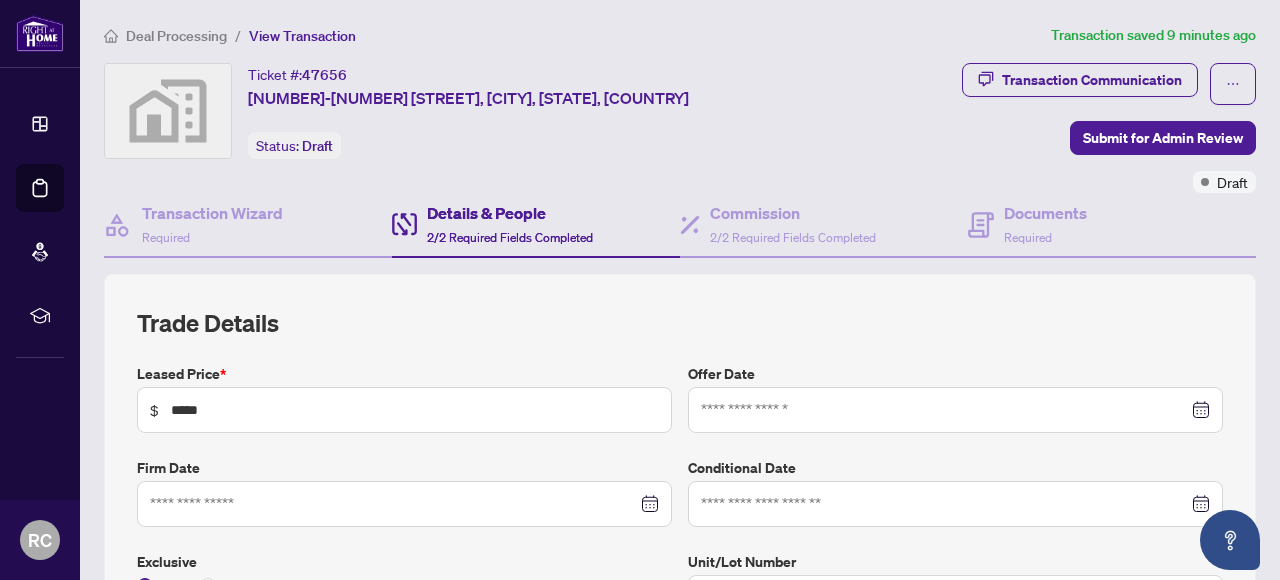 type on "**********" 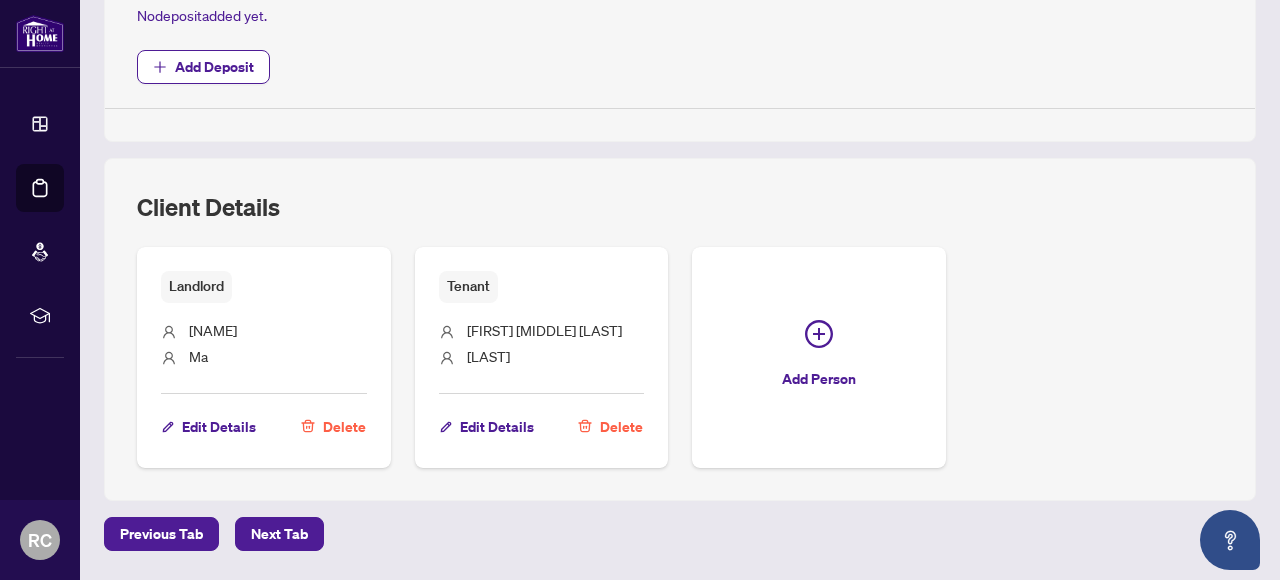 scroll, scrollTop: 855, scrollLeft: 0, axis: vertical 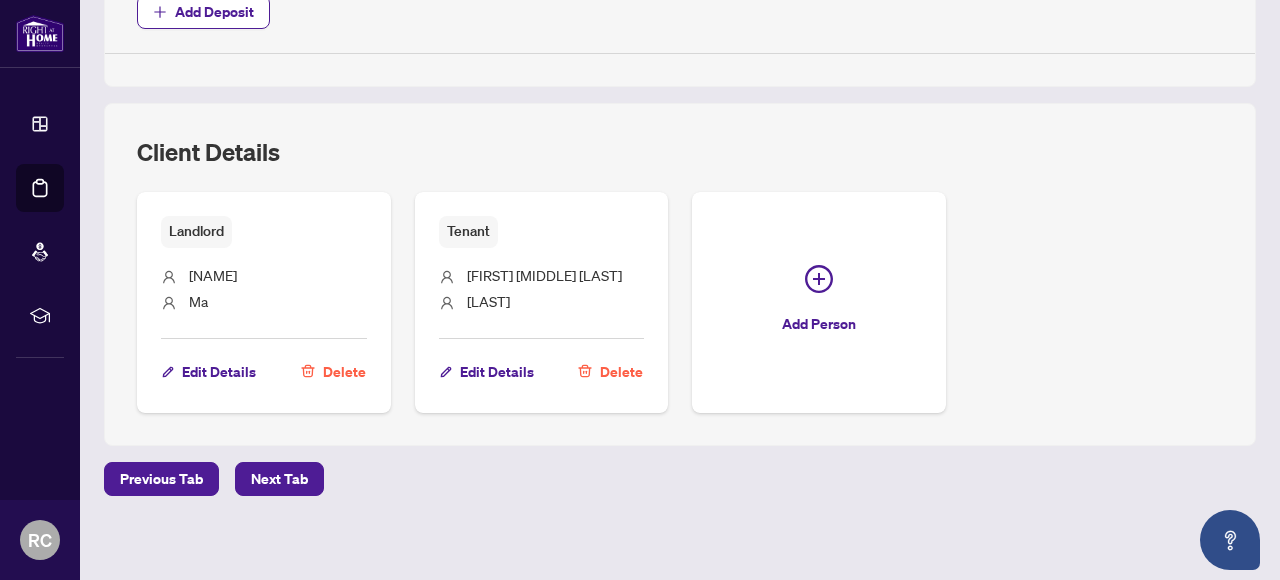 drag, startPoint x: 558, startPoint y: 269, endPoint x: 759, endPoint y: 267, distance: 201.00995 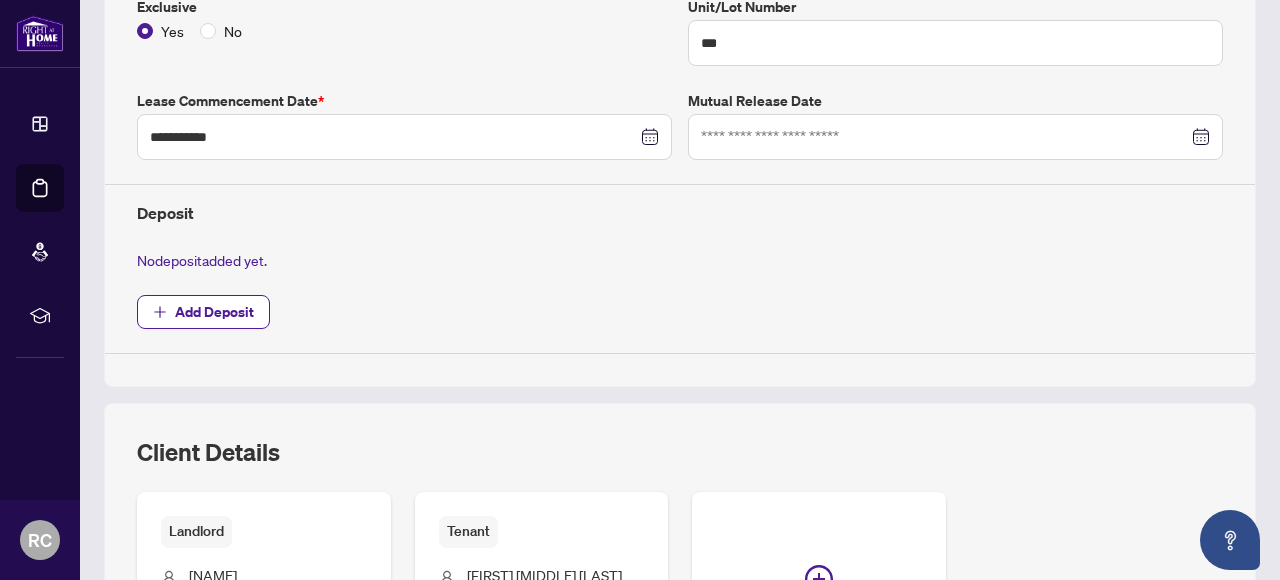 scroll, scrollTop: 855, scrollLeft: 0, axis: vertical 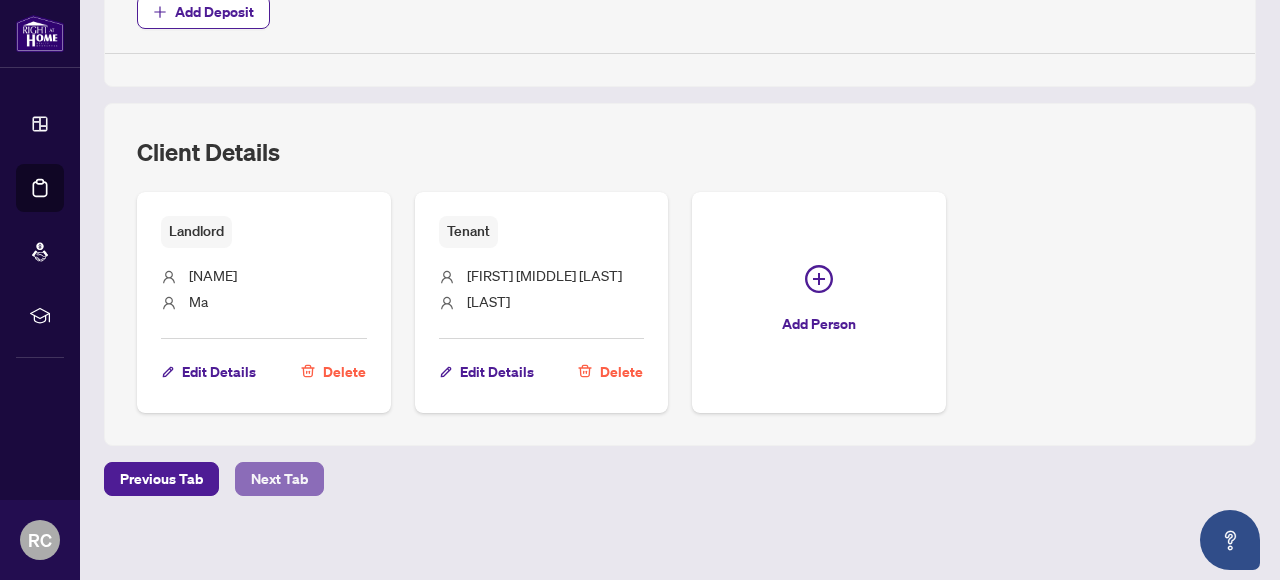 click on "Next Tab" at bounding box center (279, 479) 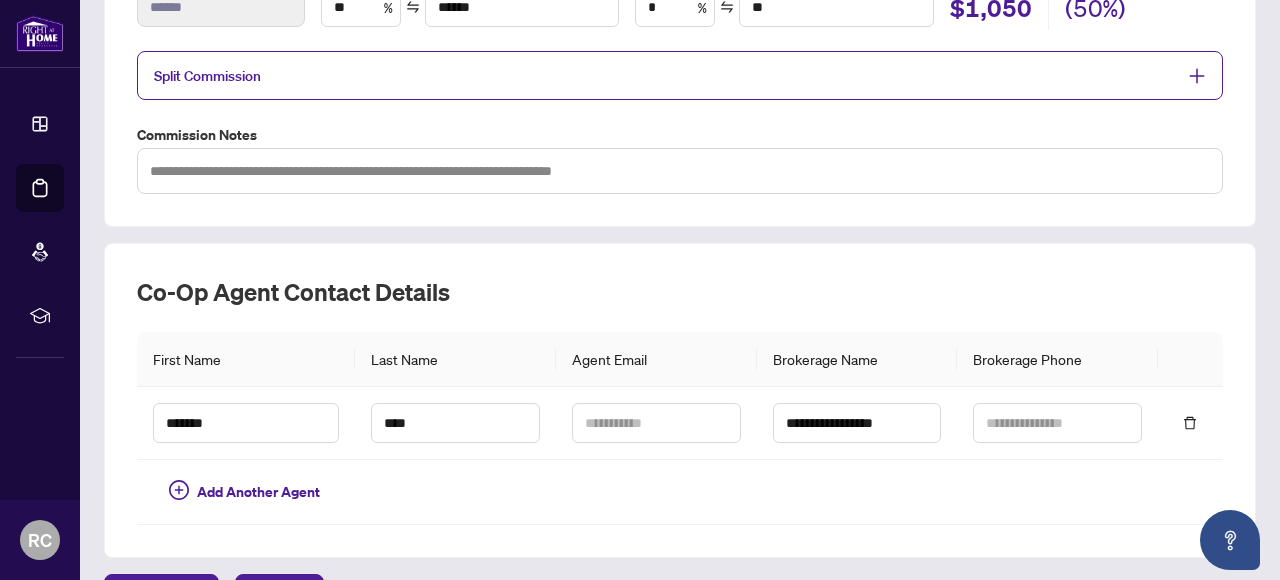 scroll, scrollTop: 200, scrollLeft: 0, axis: vertical 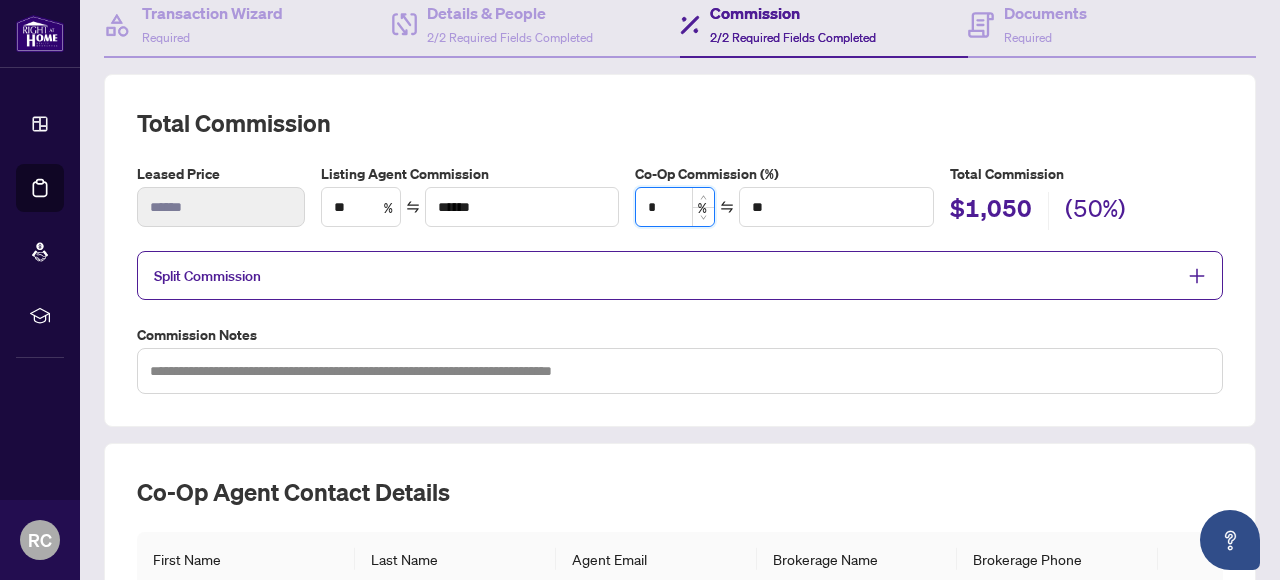 click on "*" at bounding box center [675, 207] 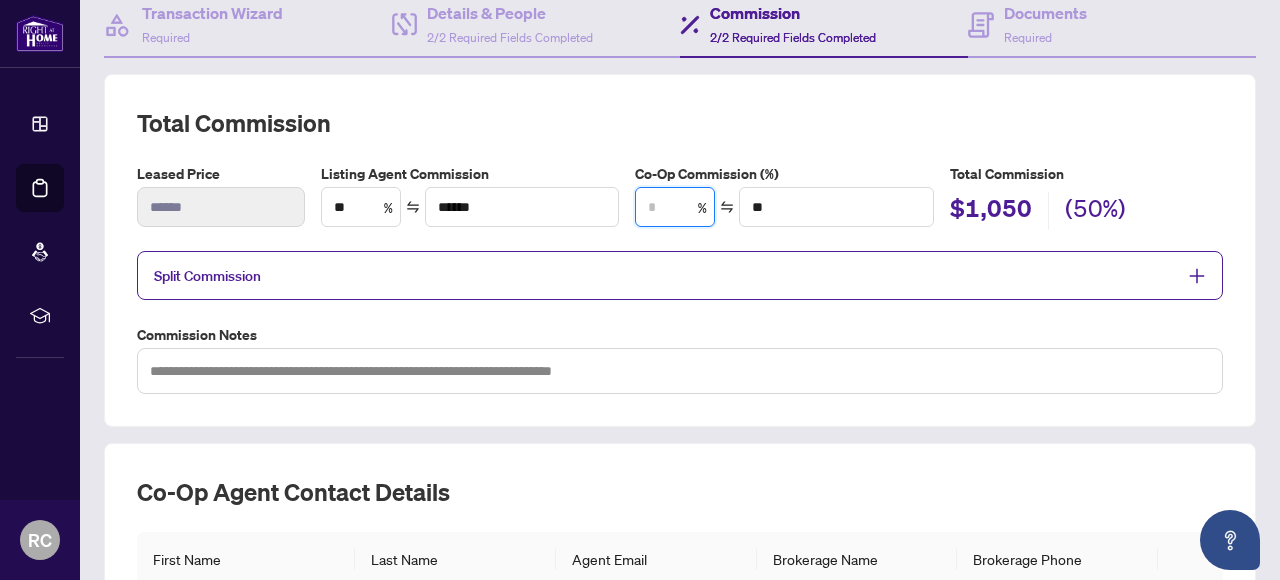 type on "*" 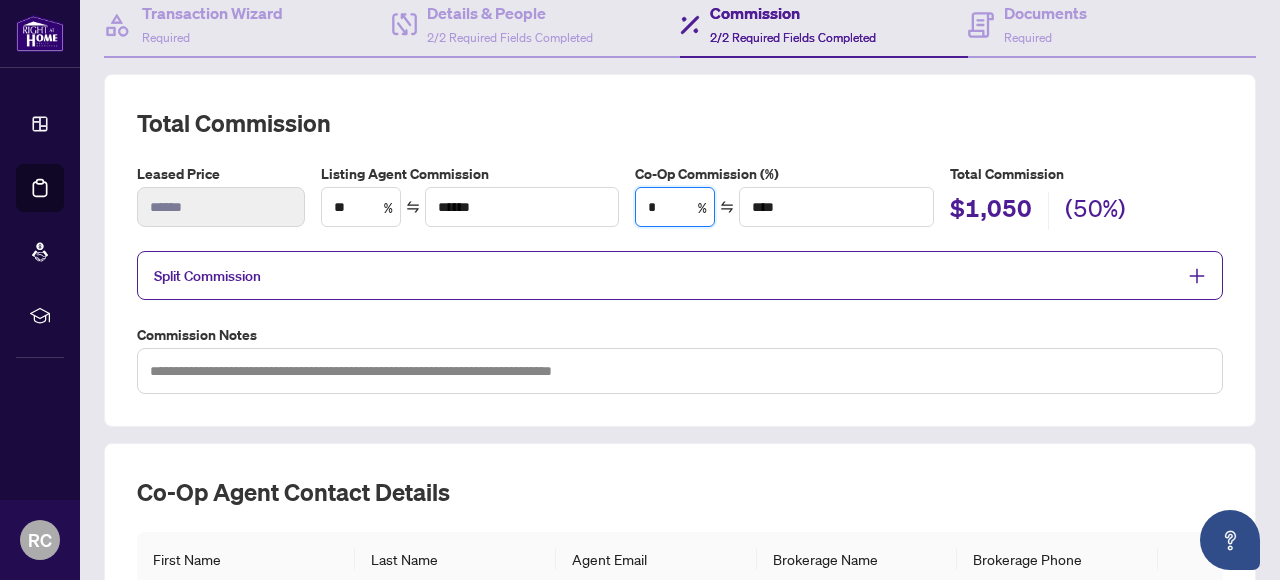 type on "**" 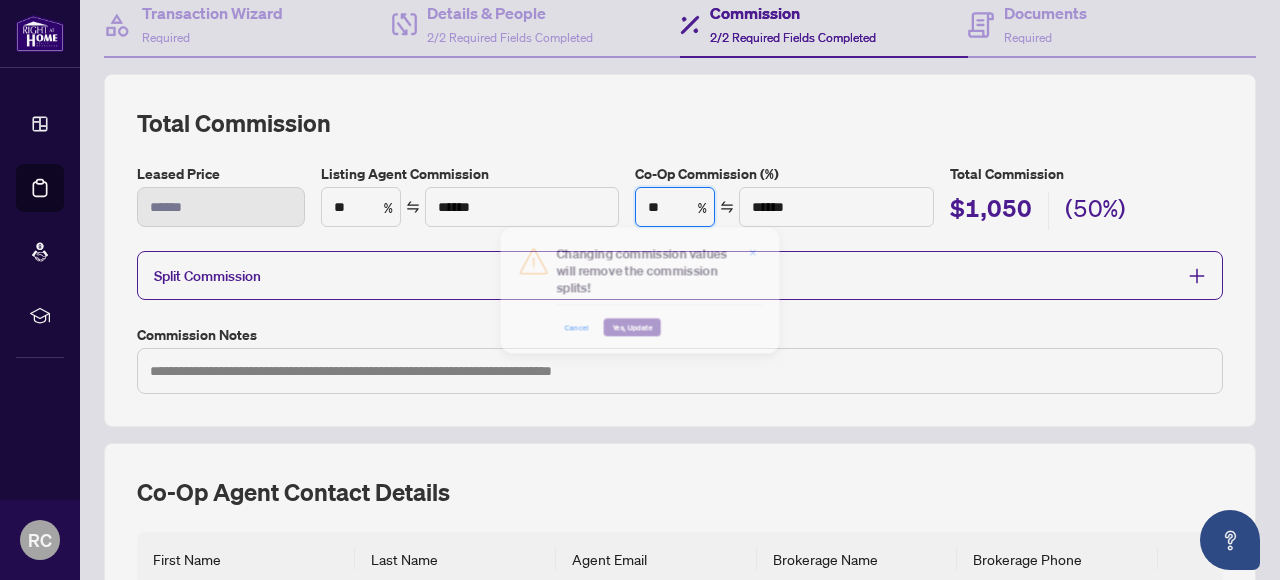 type on "**" 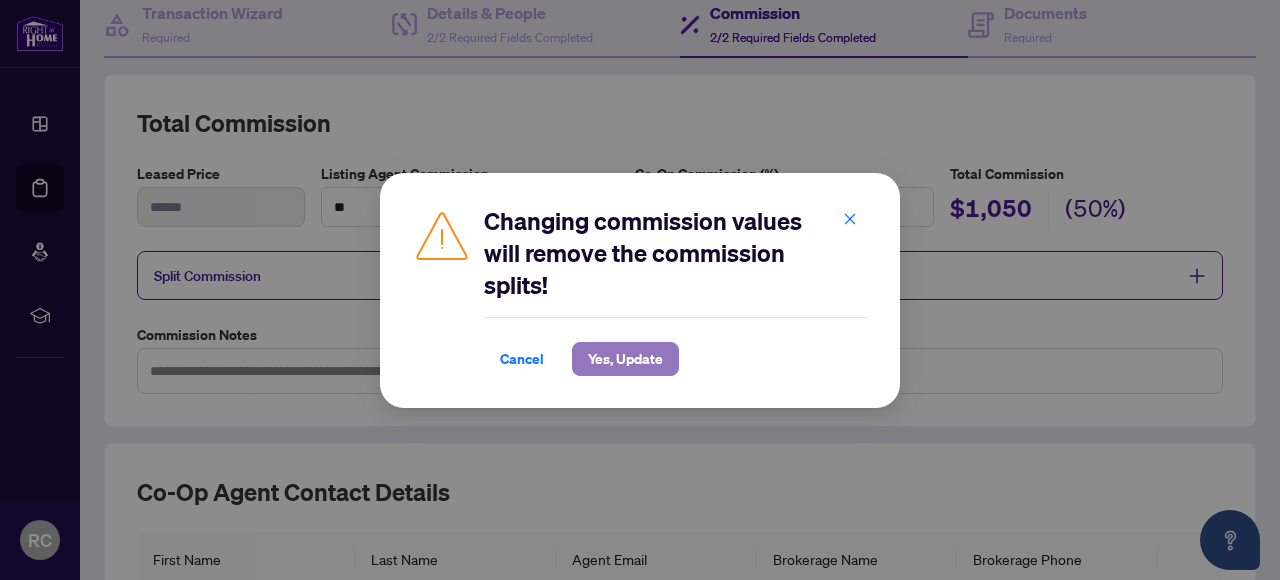 click on "Yes, Update" at bounding box center [625, 359] 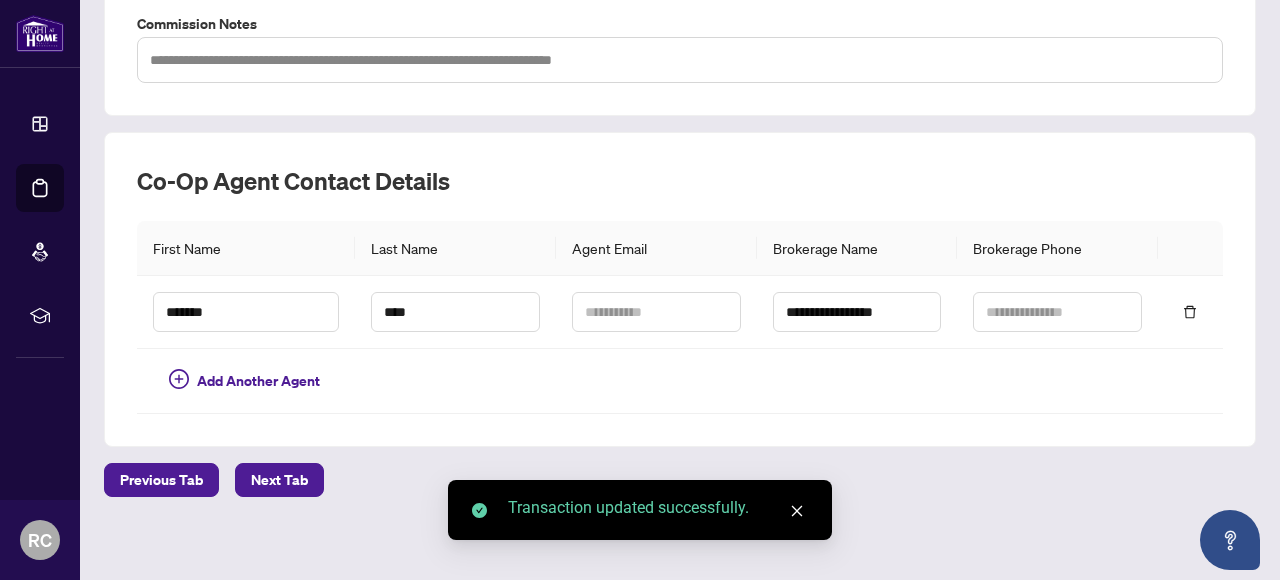 scroll, scrollTop: 512, scrollLeft: 0, axis: vertical 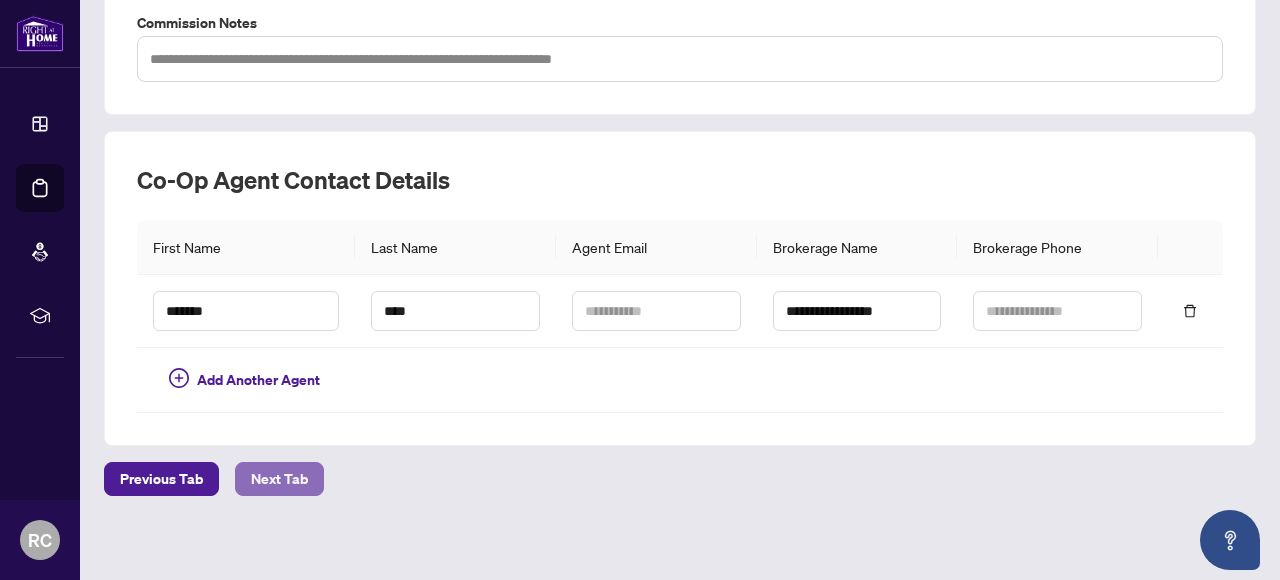 click on "Next Tab" at bounding box center [279, 479] 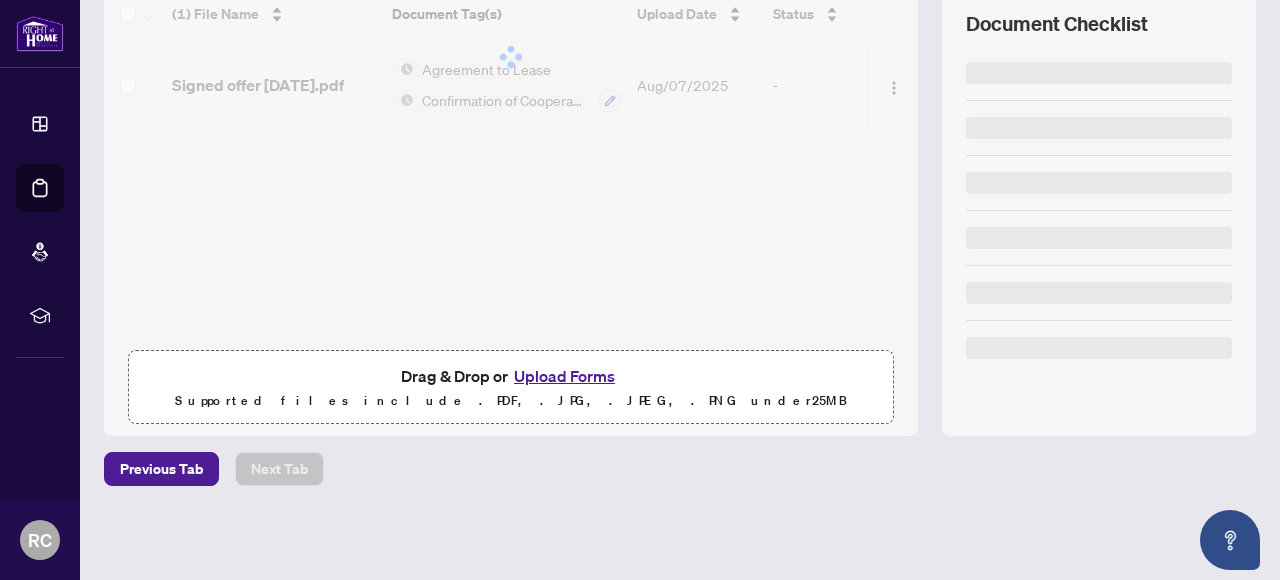 scroll, scrollTop: 0, scrollLeft: 0, axis: both 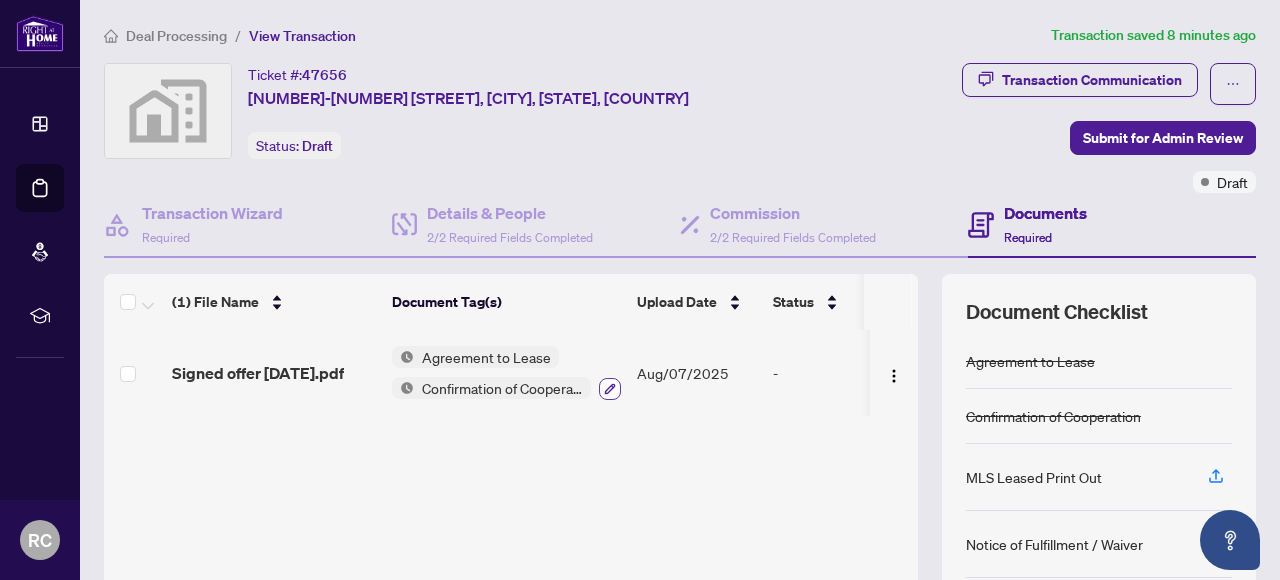 click 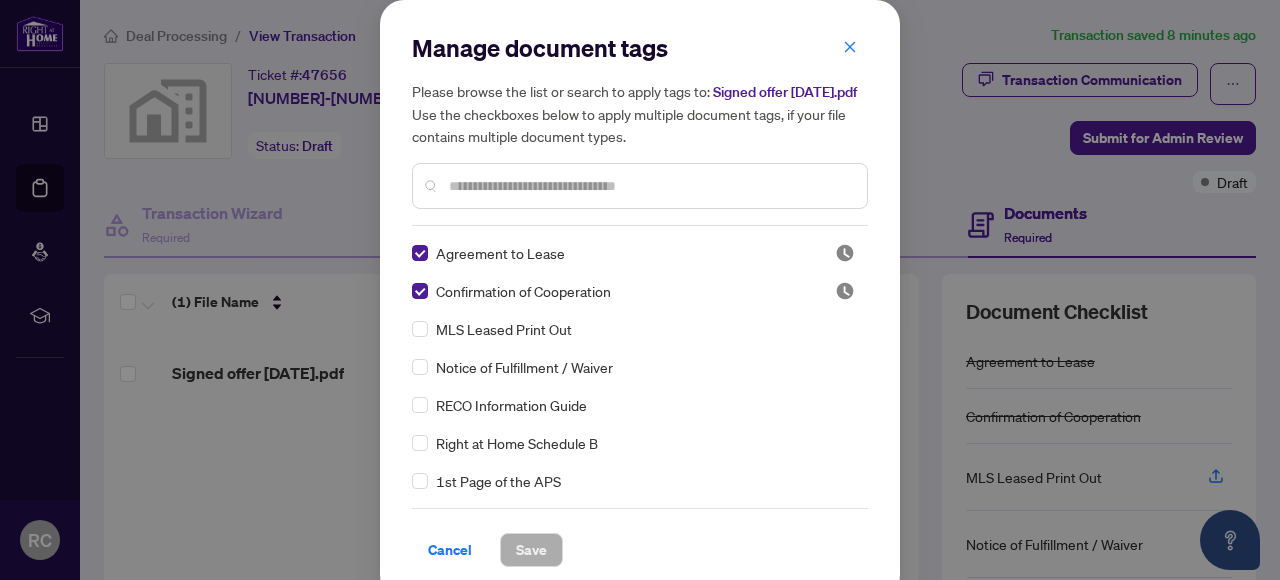 click at bounding box center (650, 186) 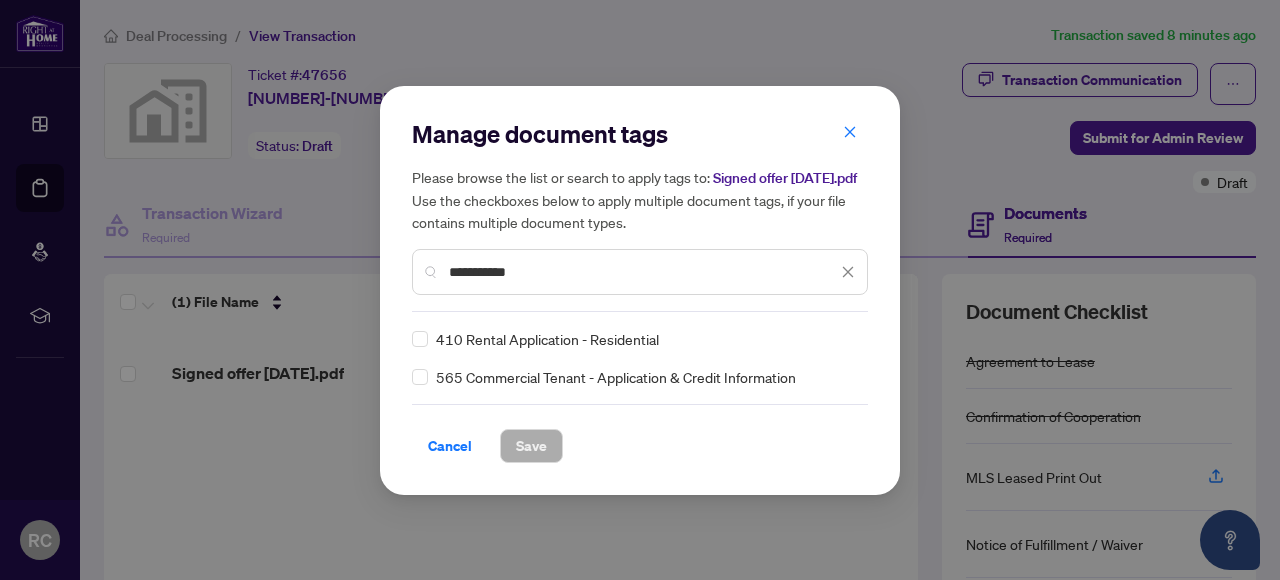 type on "**********" 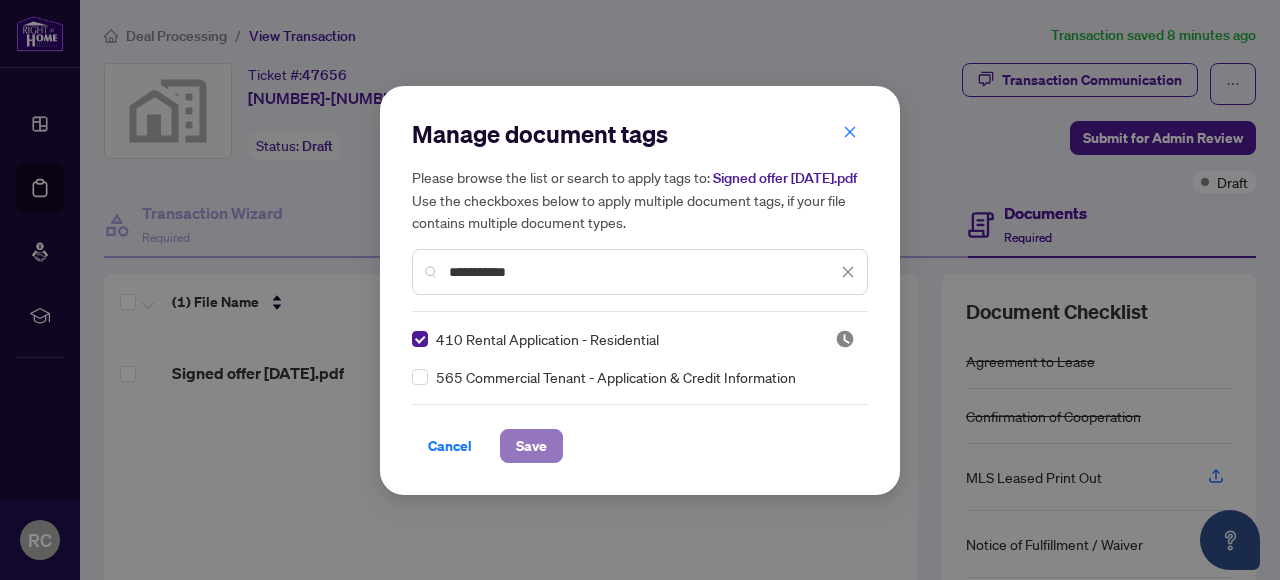 click on "Save" at bounding box center [531, 446] 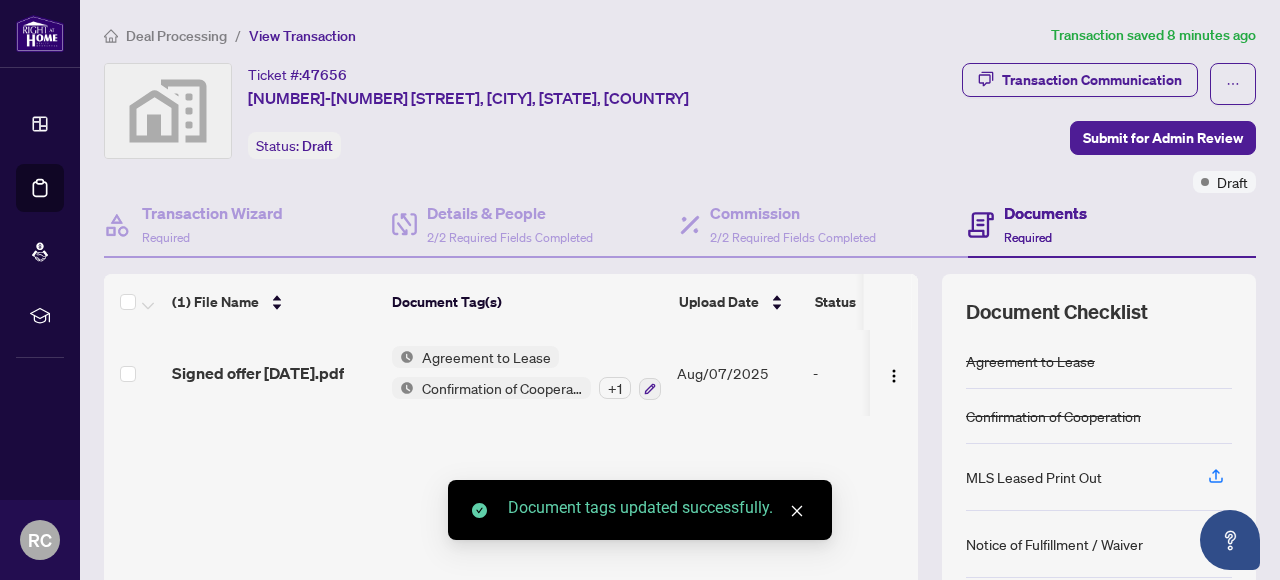 scroll, scrollTop: 0, scrollLeft: 0, axis: both 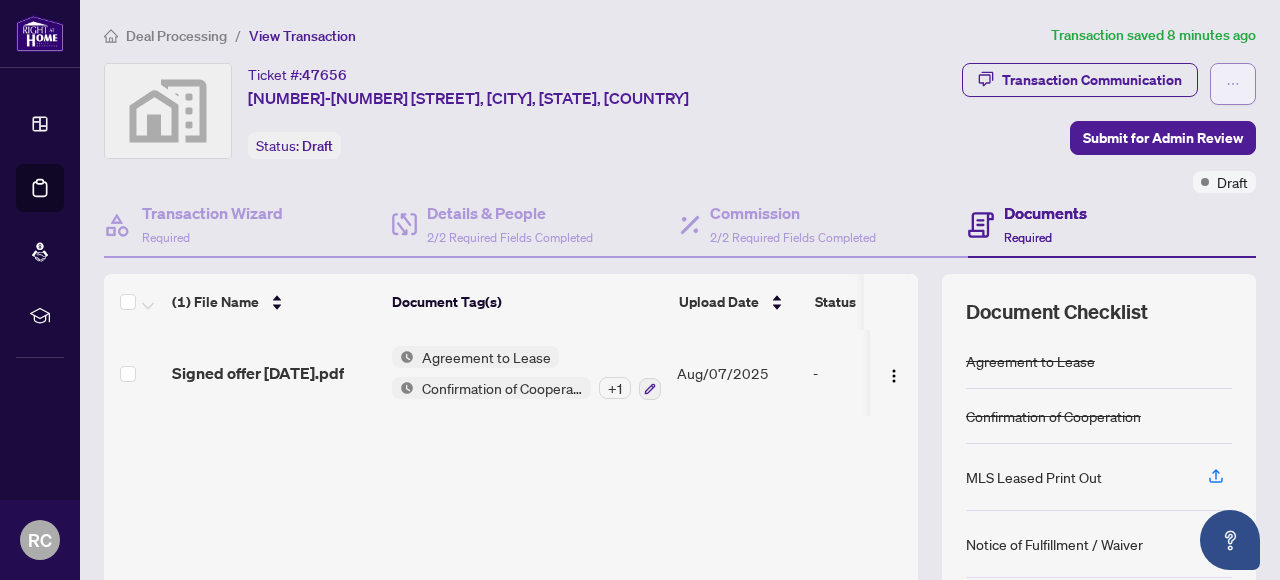 click at bounding box center [1233, 84] 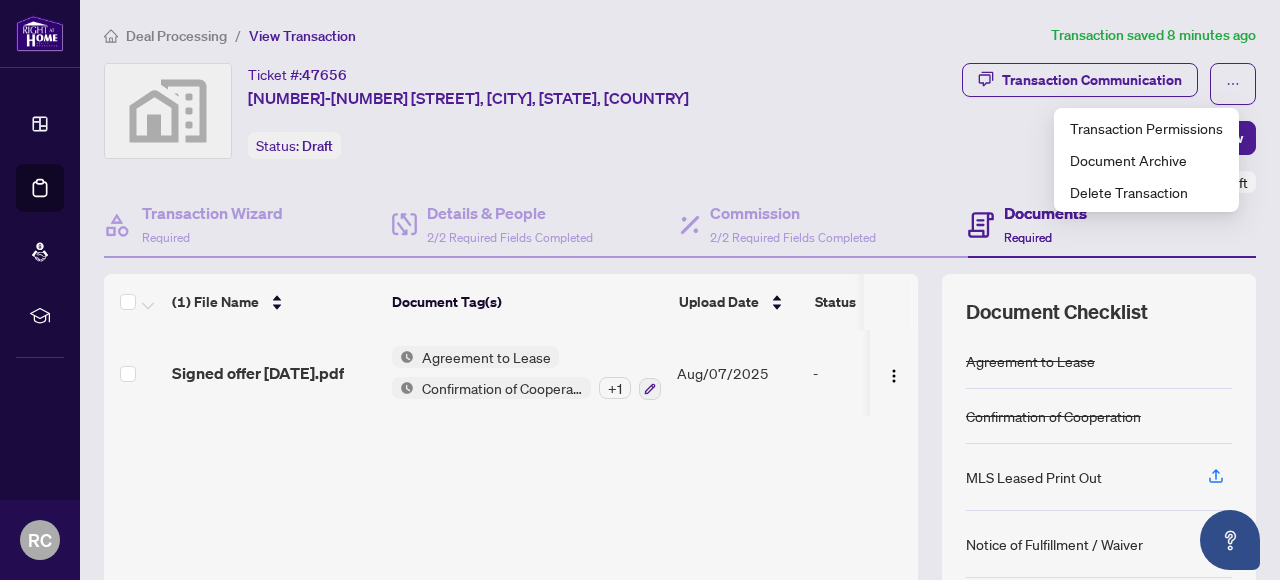 click on "Transaction Communication Submit for Admin Review Draft" at bounding box center (1043, 128) 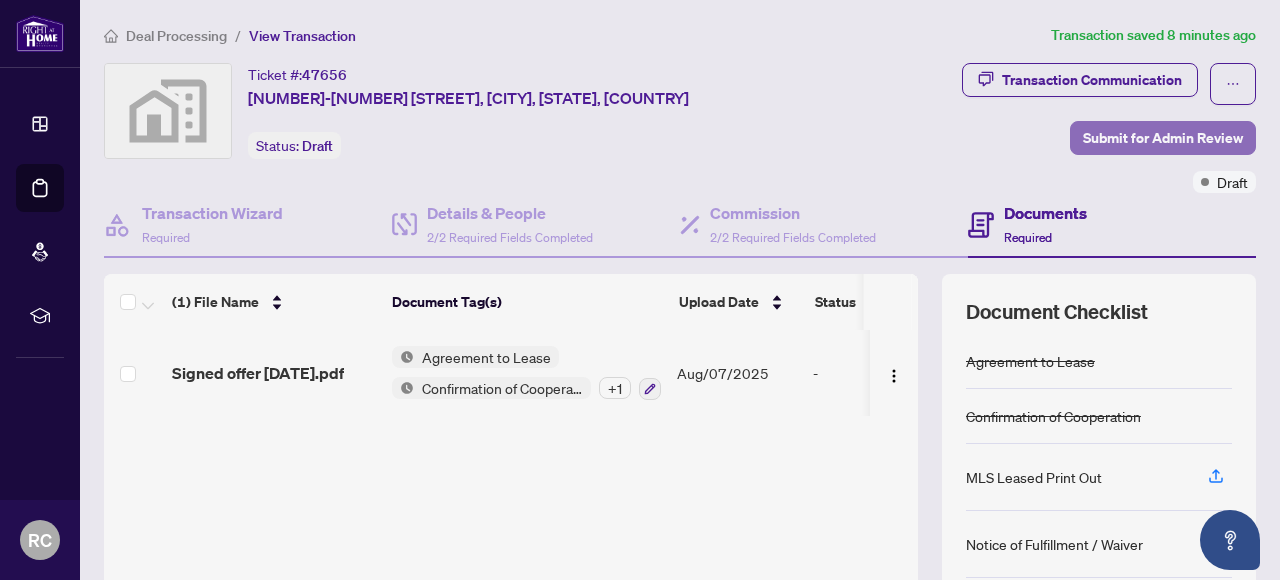 click on "Submit for Admin Review" at bounding box center (1163, 138) 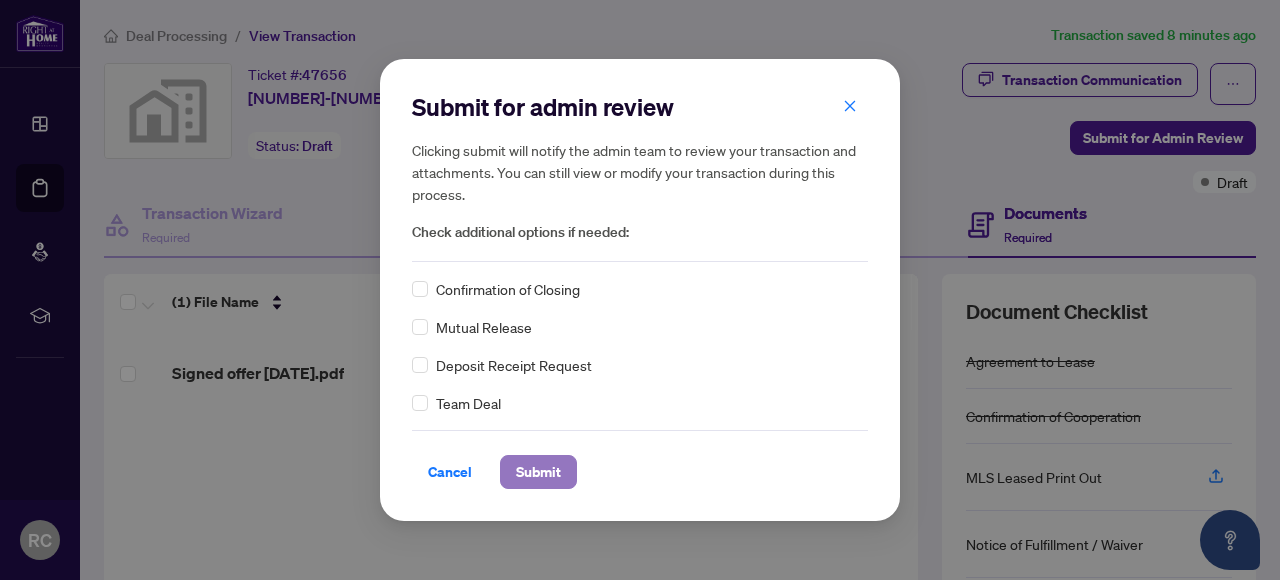 click on "Submit" at bounding box center [538, 472] 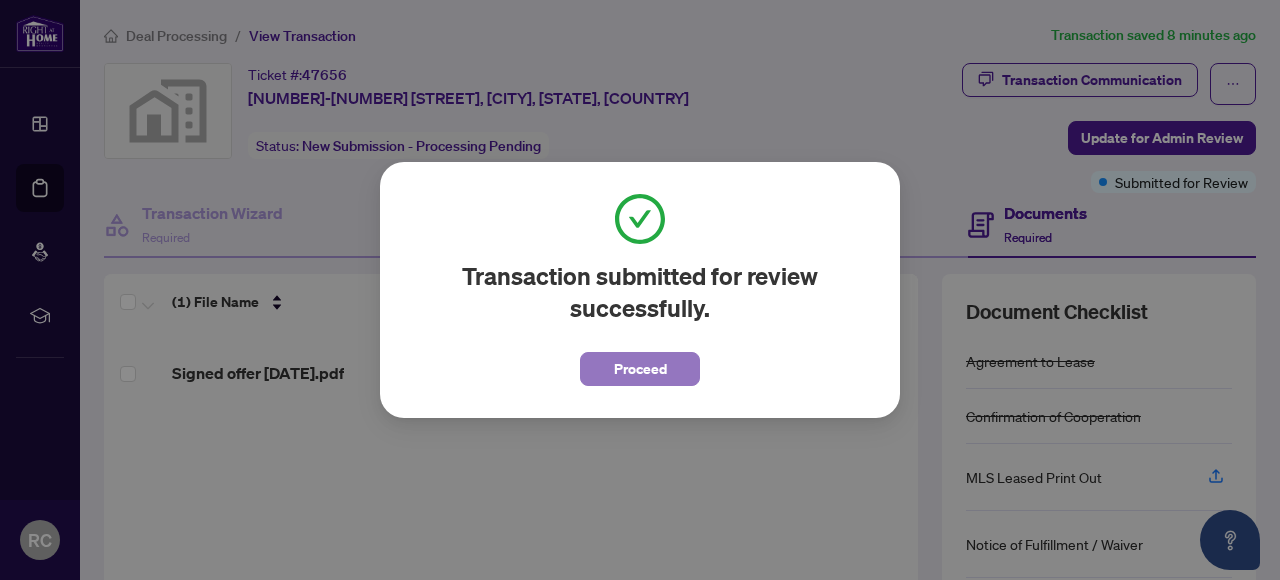 click on "Proceed" at bounding box center (640, 369) 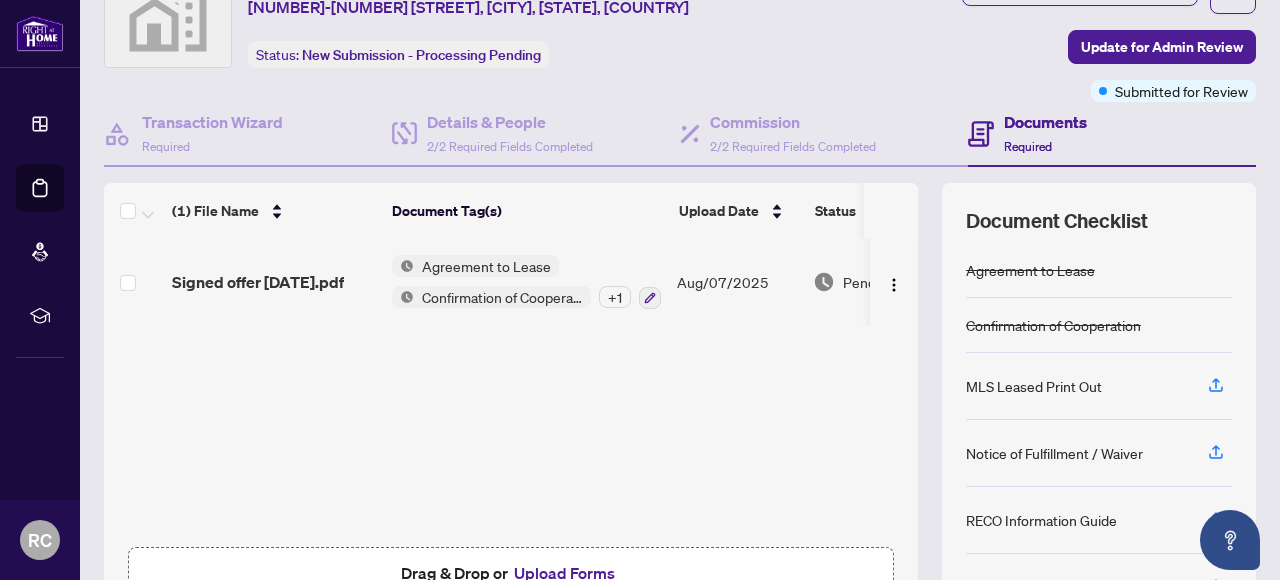 scroll, scrollTop: 0, scrollLeft: 0, axis: both 